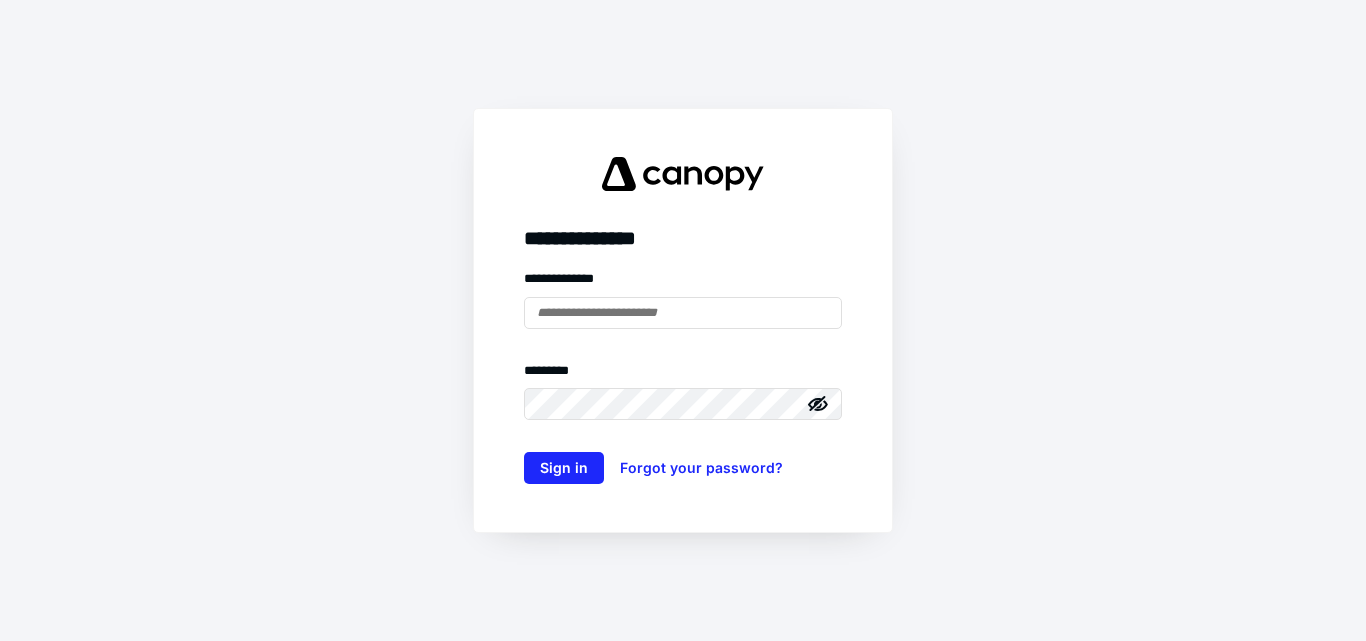 scroll, scrollTop: 0, scrollLeft: 0, axis: both 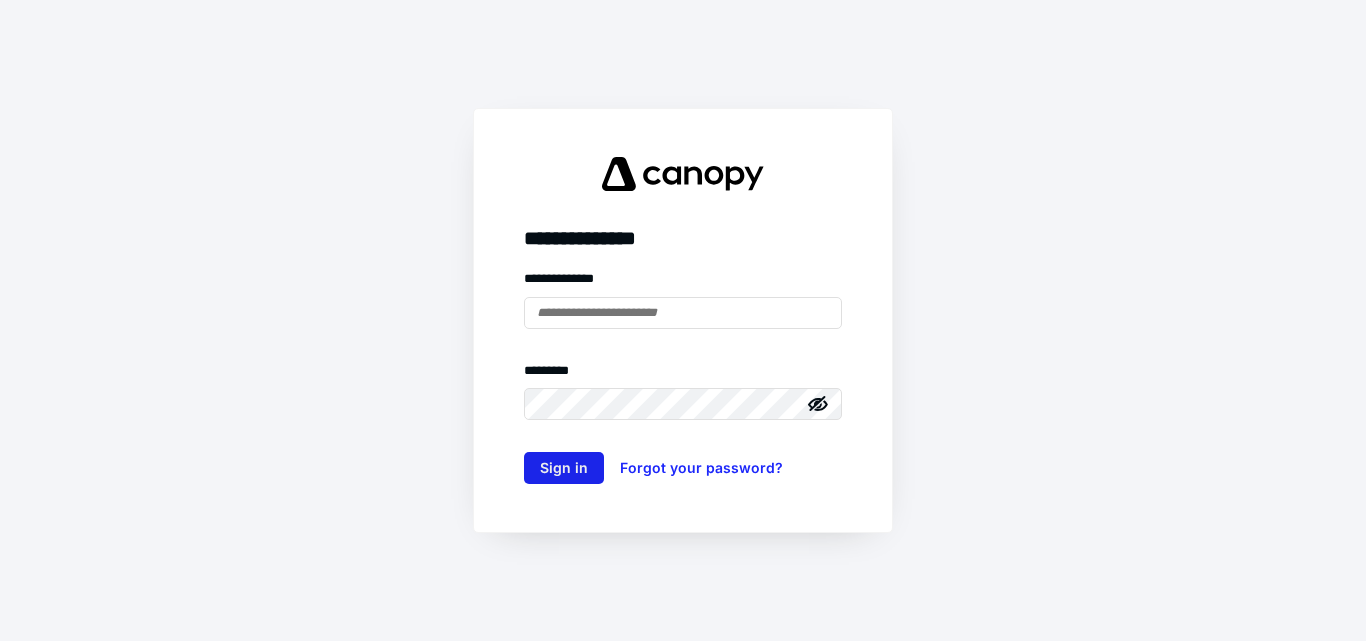 type on "**********" 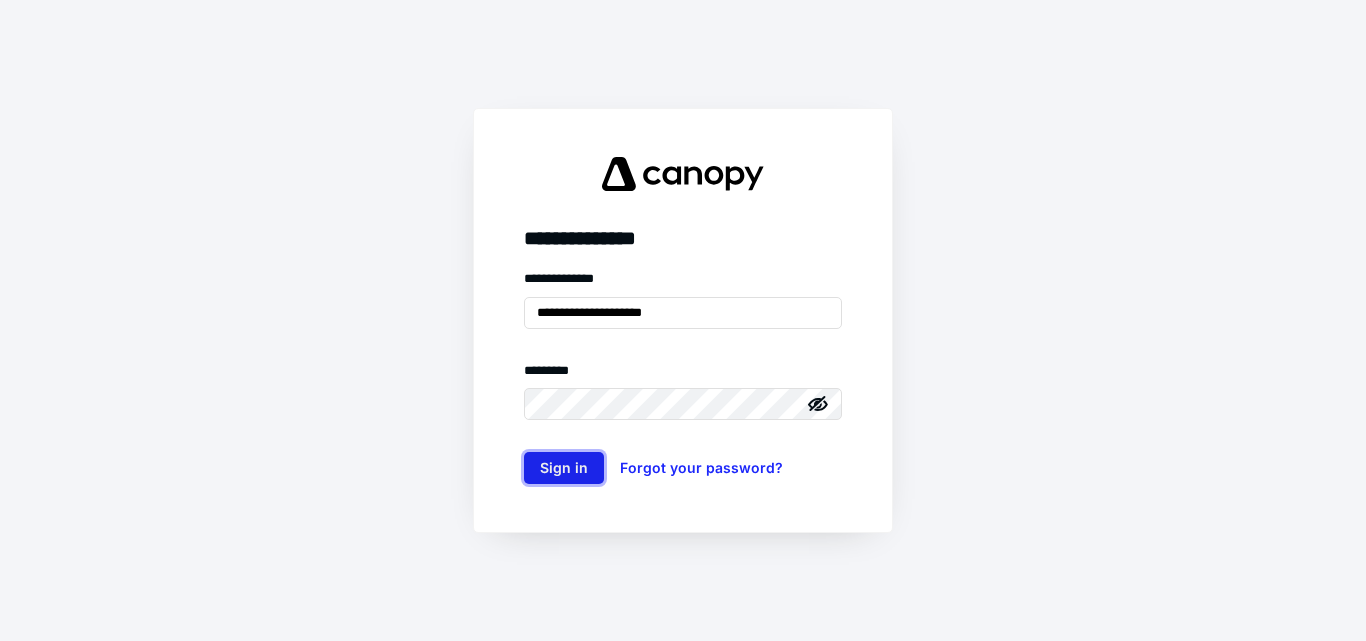 click on "Sign in" at bounding box center [564, 468] 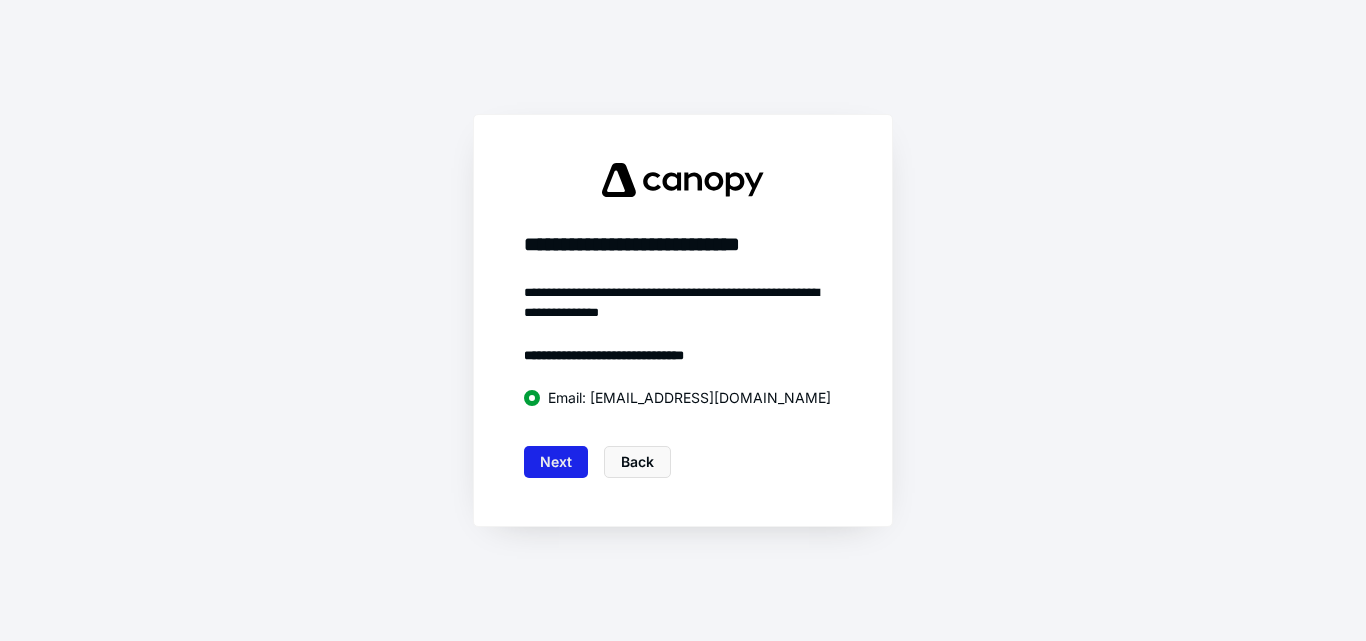 click on "Next" at bounding box center (556, 462) 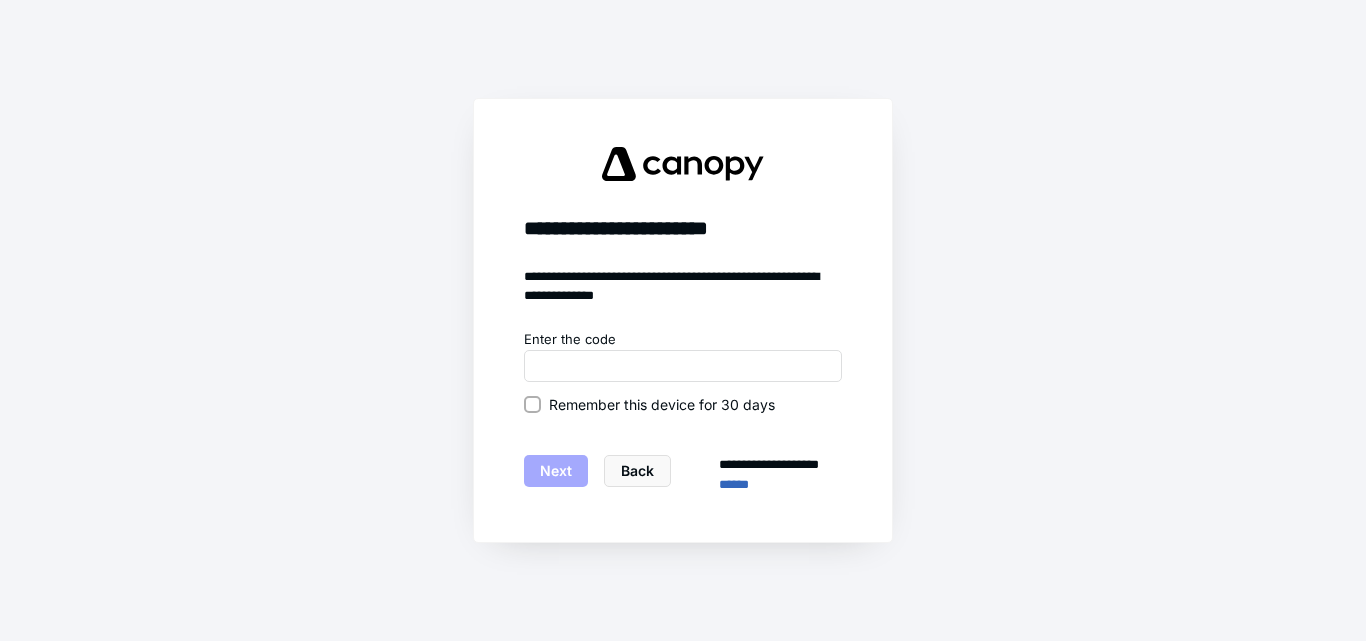 click on "Next" at bounding box center (556, 471) 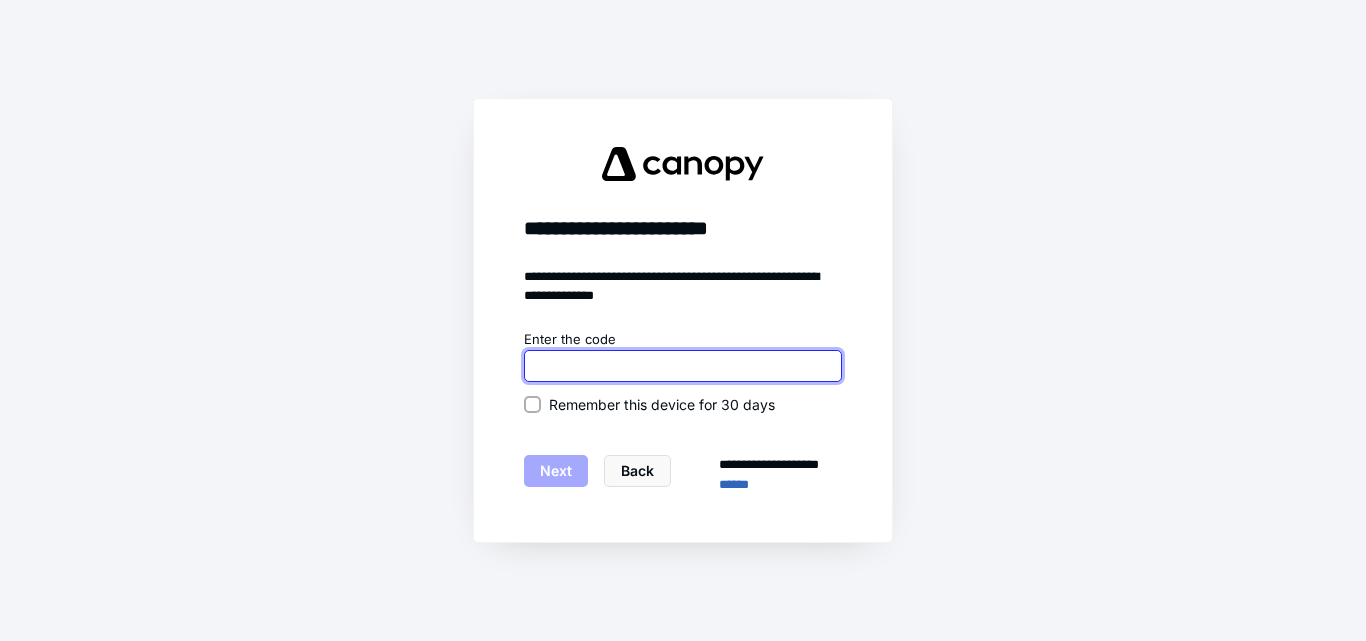 click at bounding box center (683, 366) 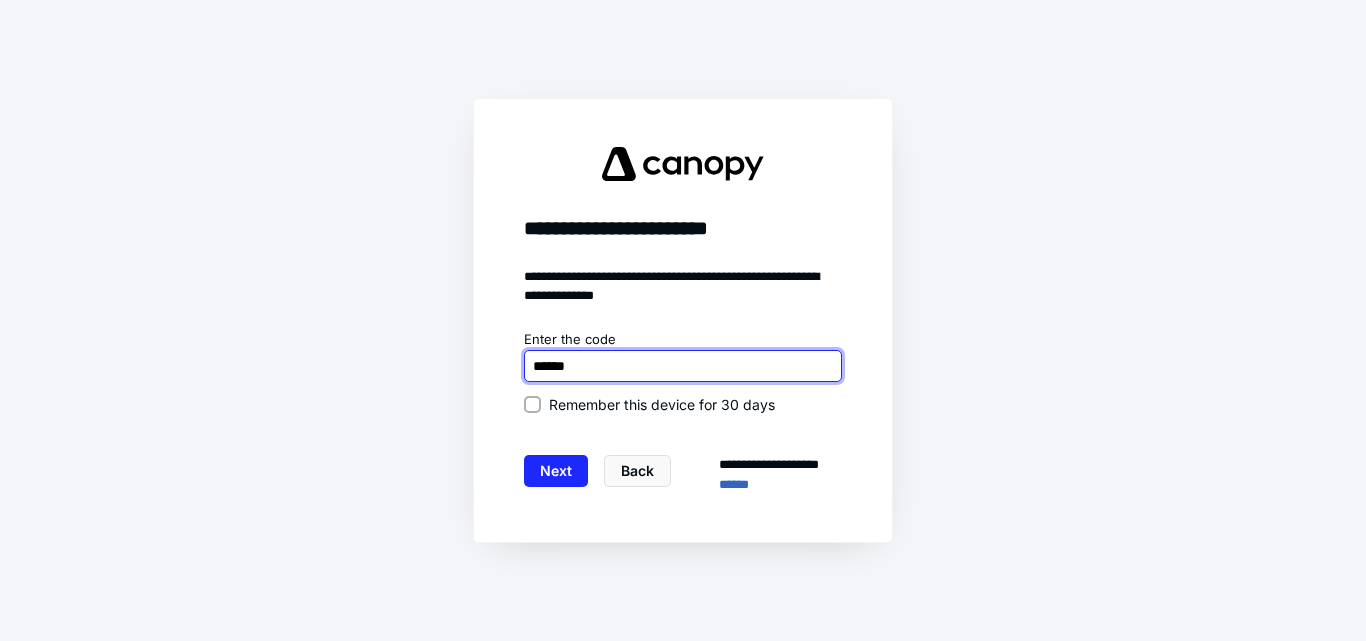 type on "******" 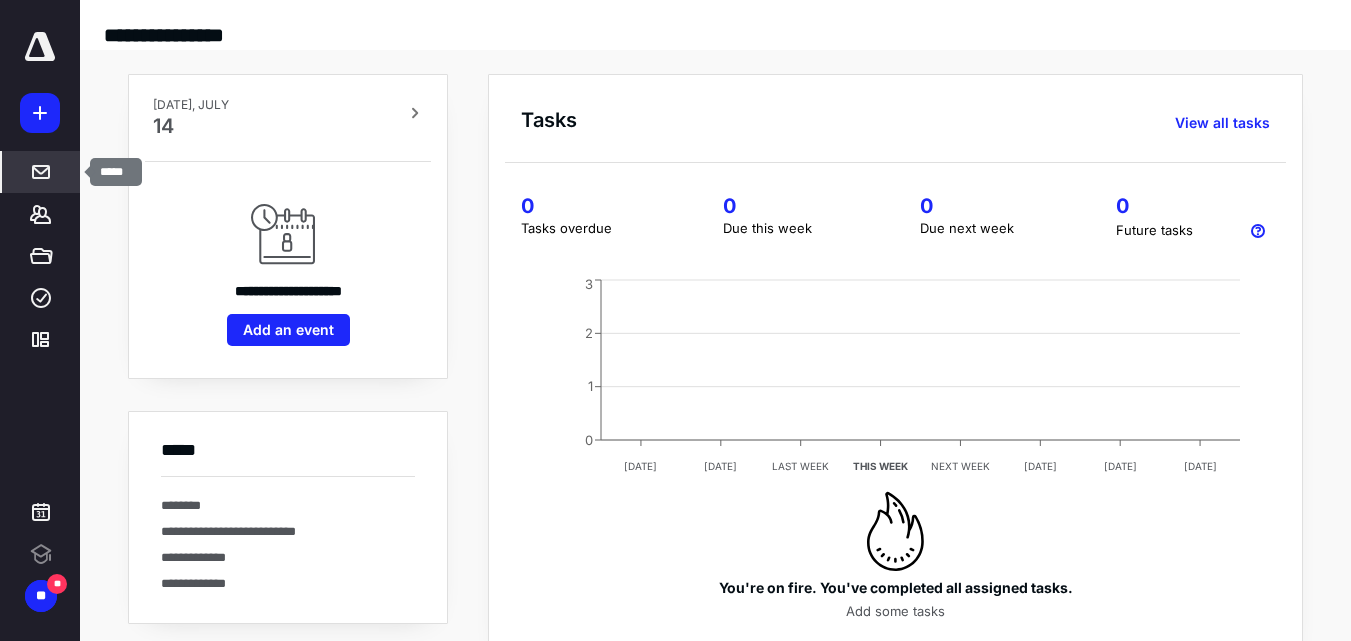 click on "*****" at bounding box center [41, 172] 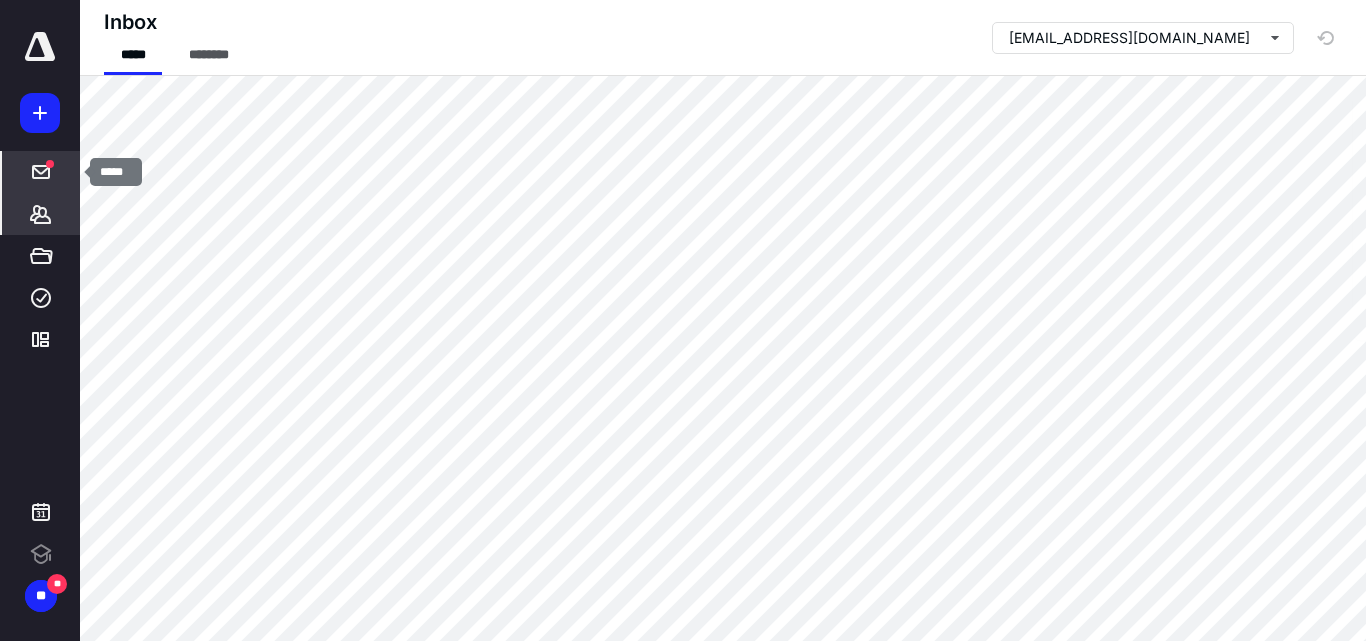 scroll, scrollTop: 0, scrollLeft: 0, axis: both 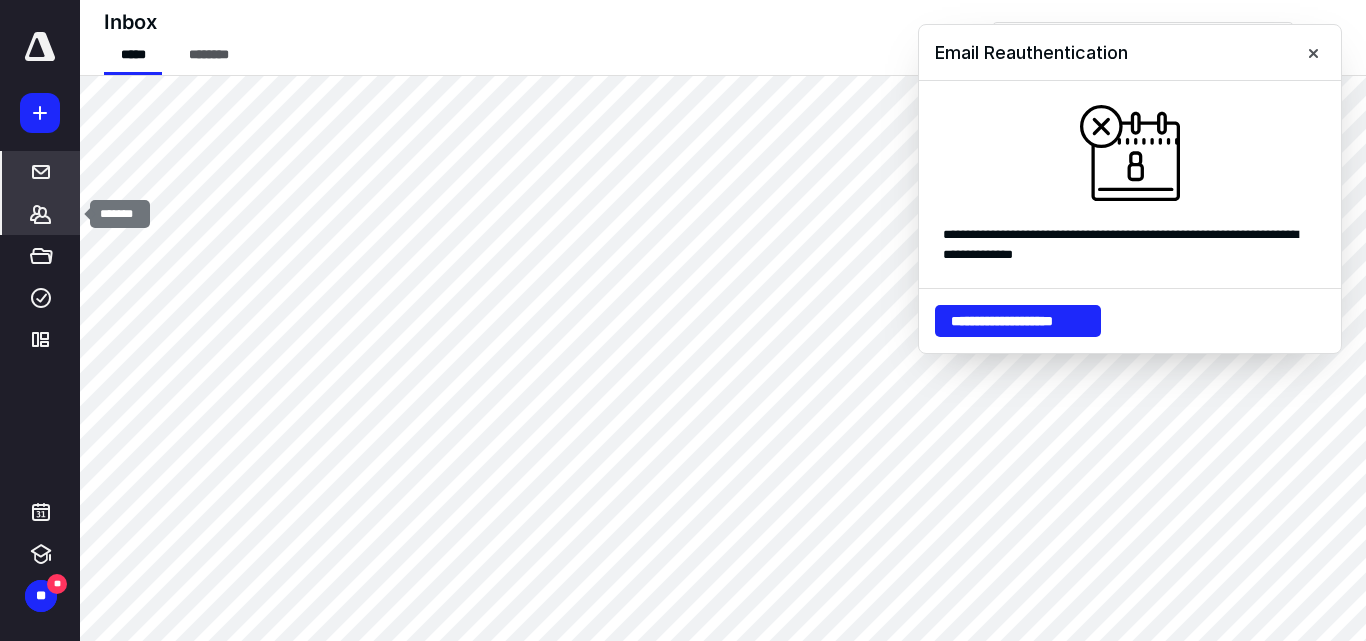 click on "*******" at bounding box center (41, 214) 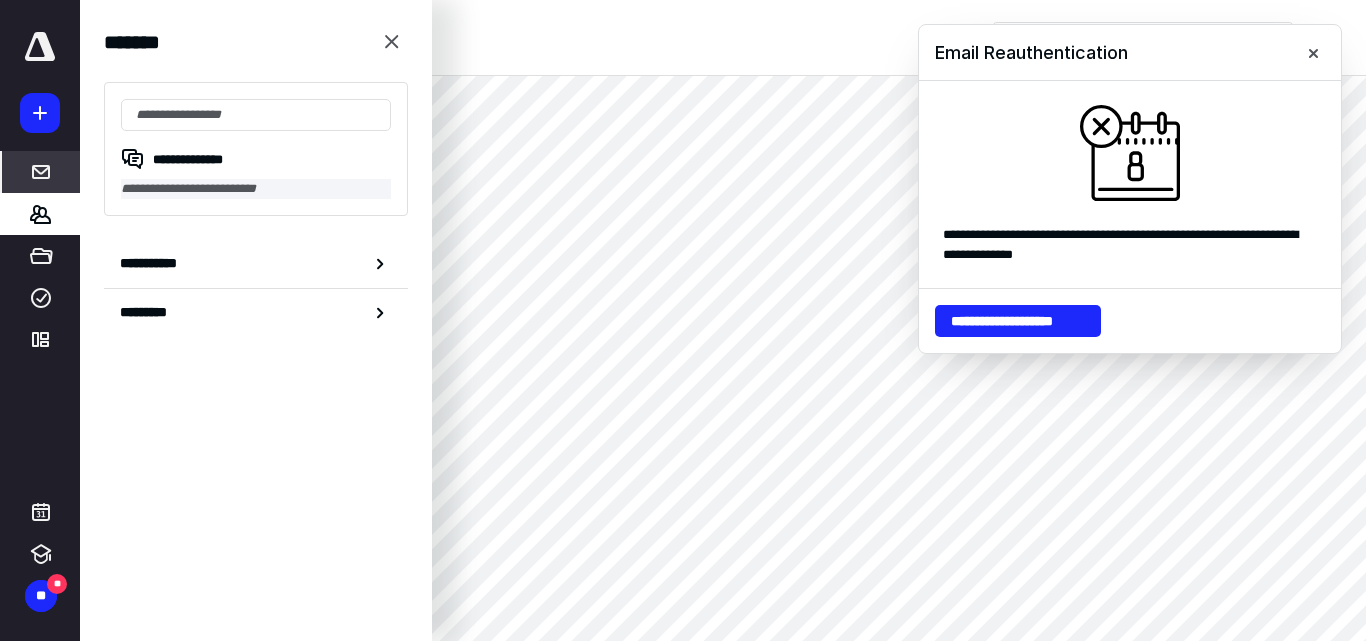 click on "**********" at bounding box center (256, 189) 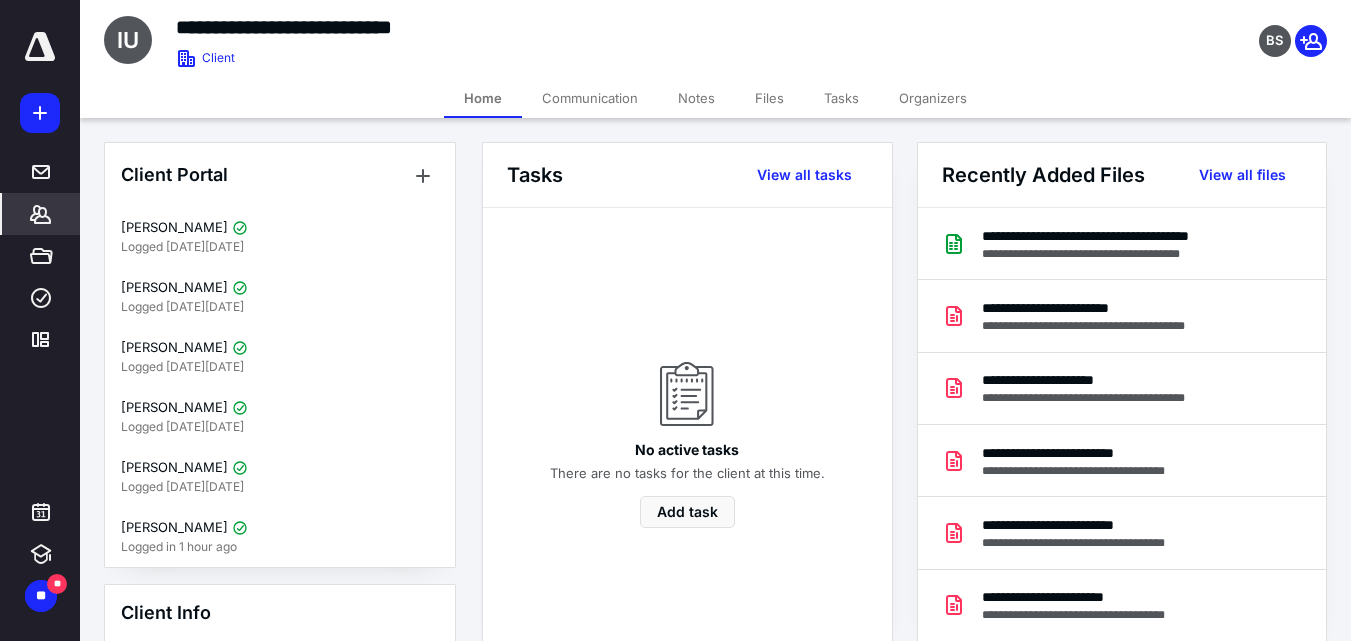 click on "Files" at bounding box center [769, 98] 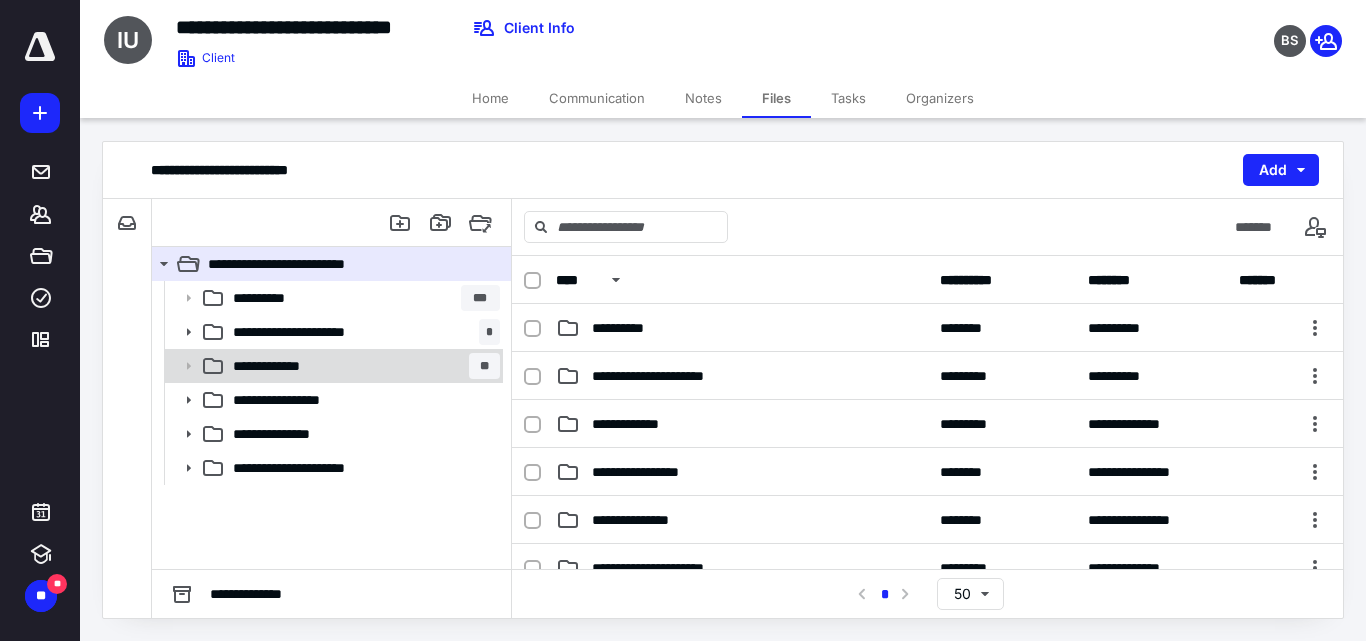 click on "**********" at bounding box center [362, 366] 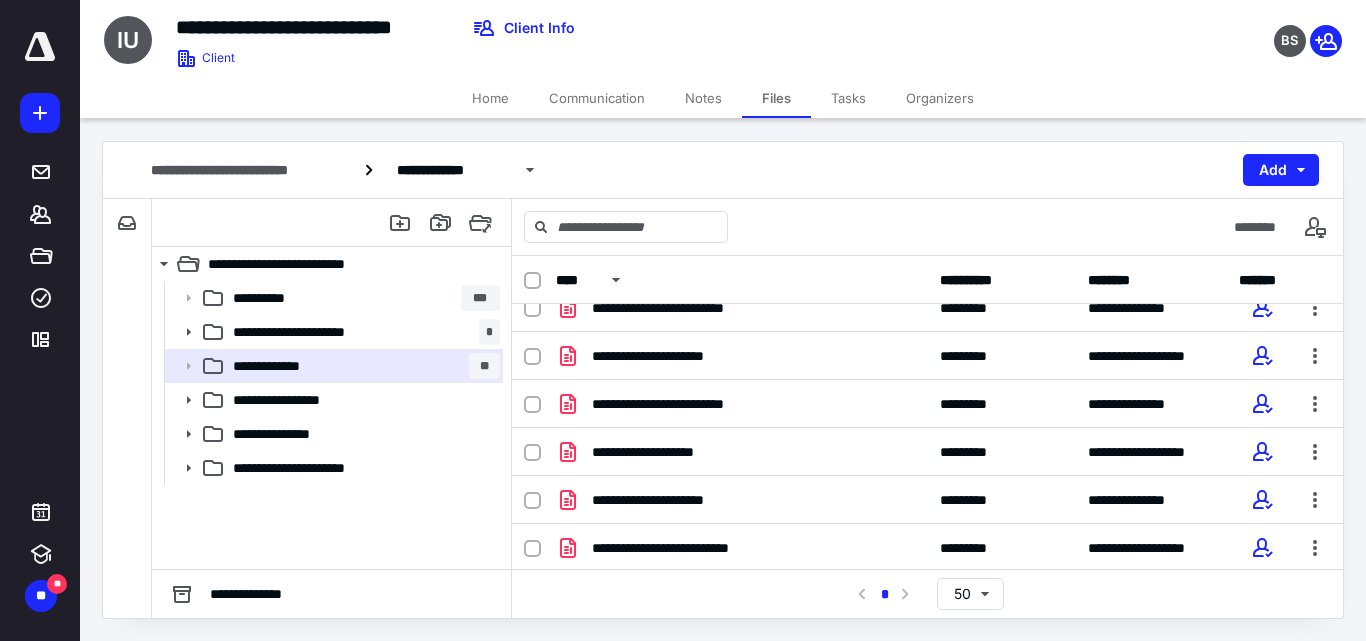 scroll, scrollTop: 600, scrollLeft: 0, axis: vertical 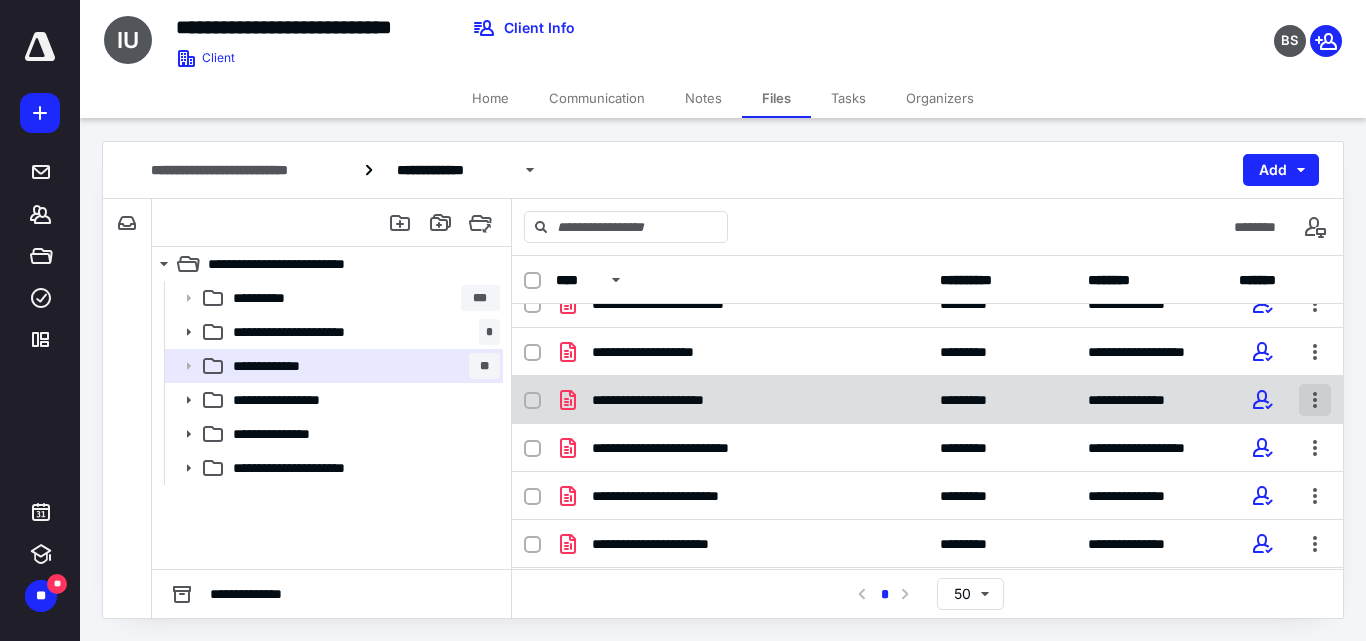 click at bounding box center [1315, 400] 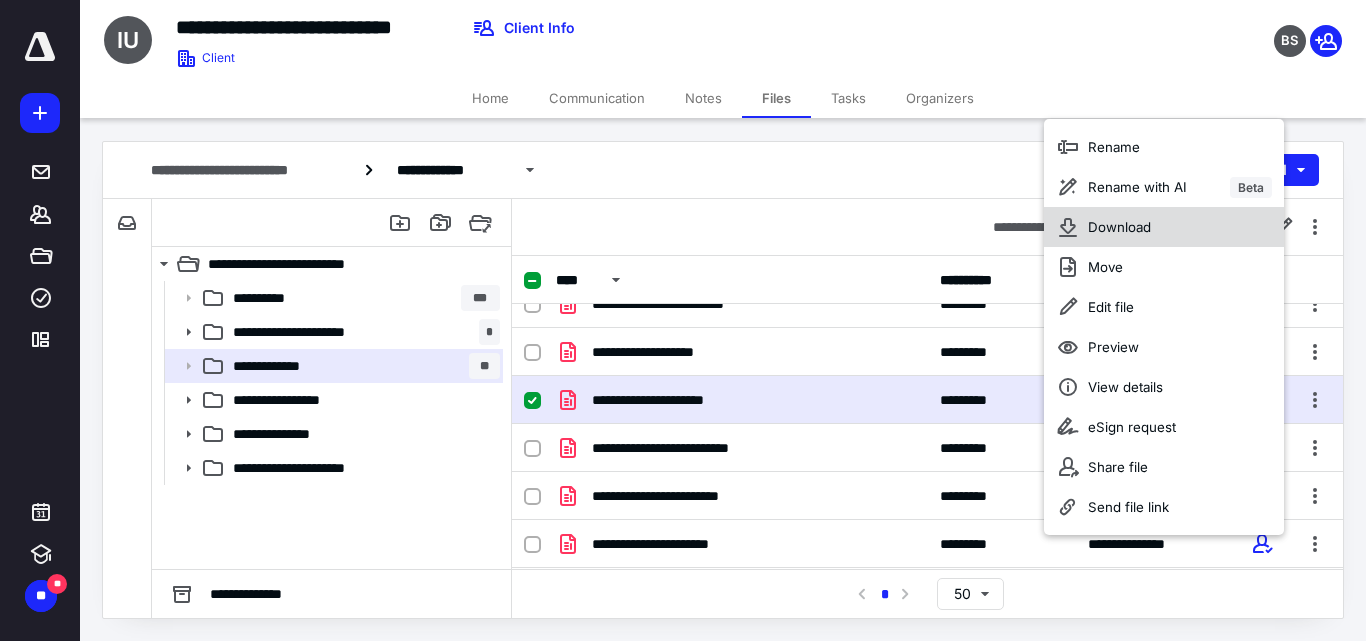 click on "Download" at bounding box center (1164, 227) 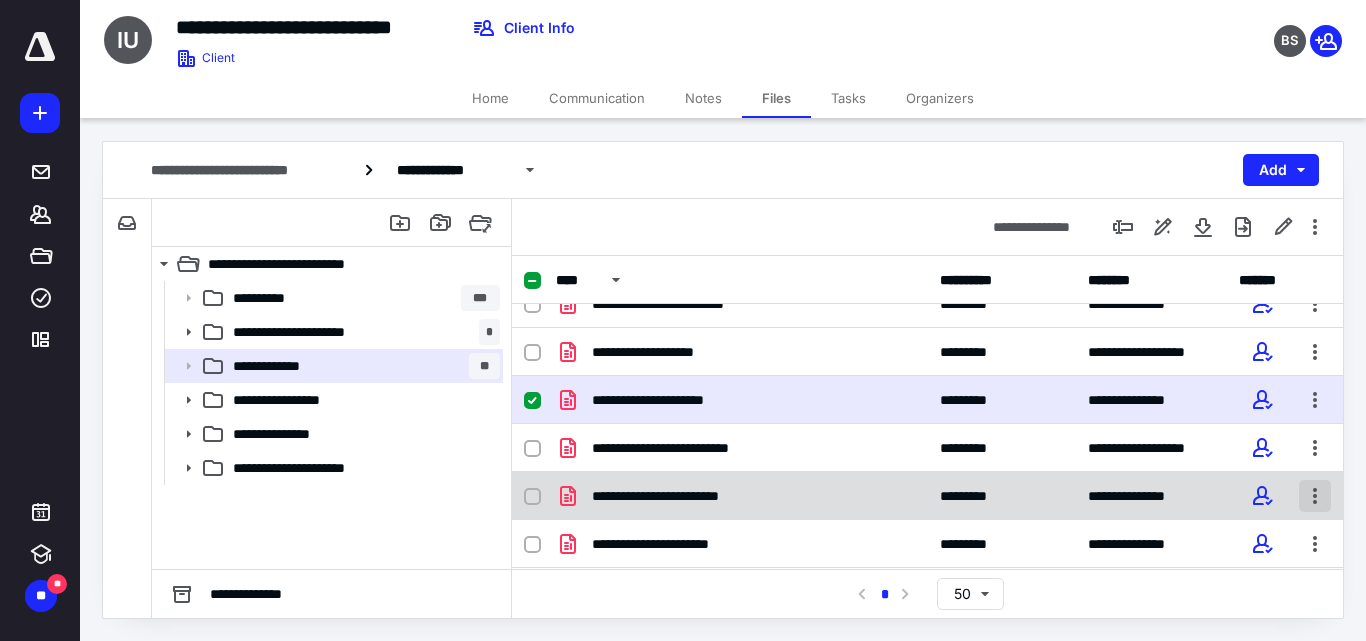 click at bounding box center (1315, 496) 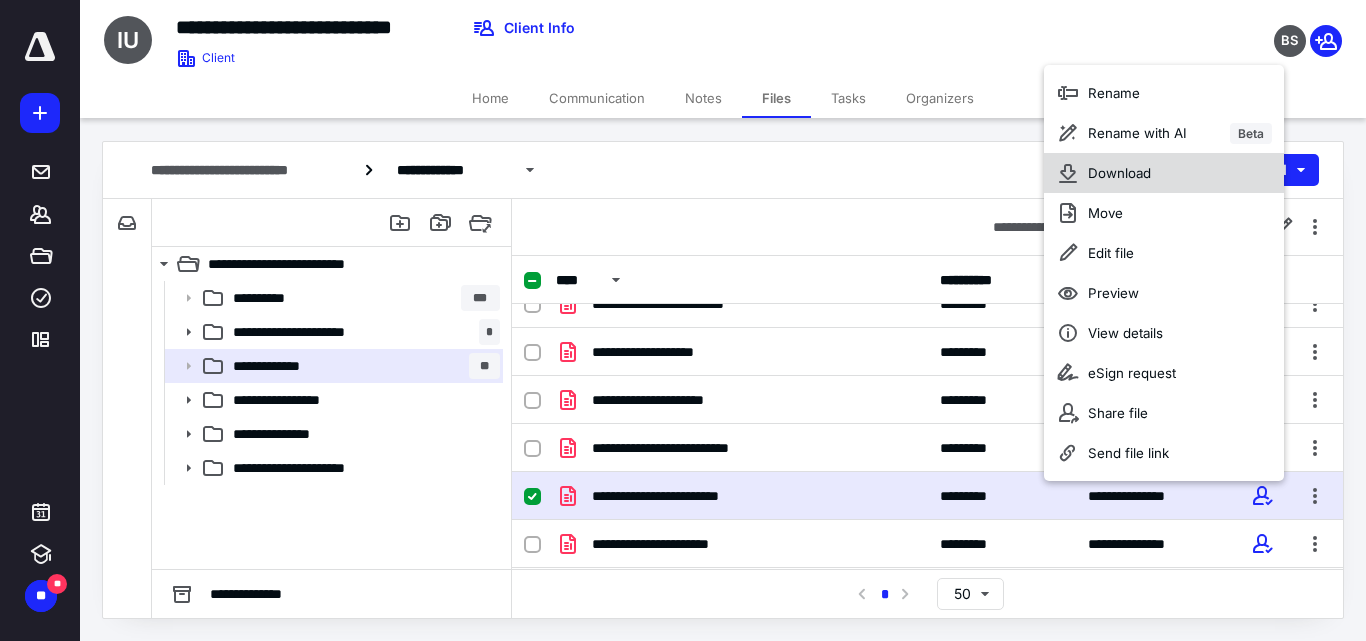 click on "Download" at bounding box center [1119, 173] 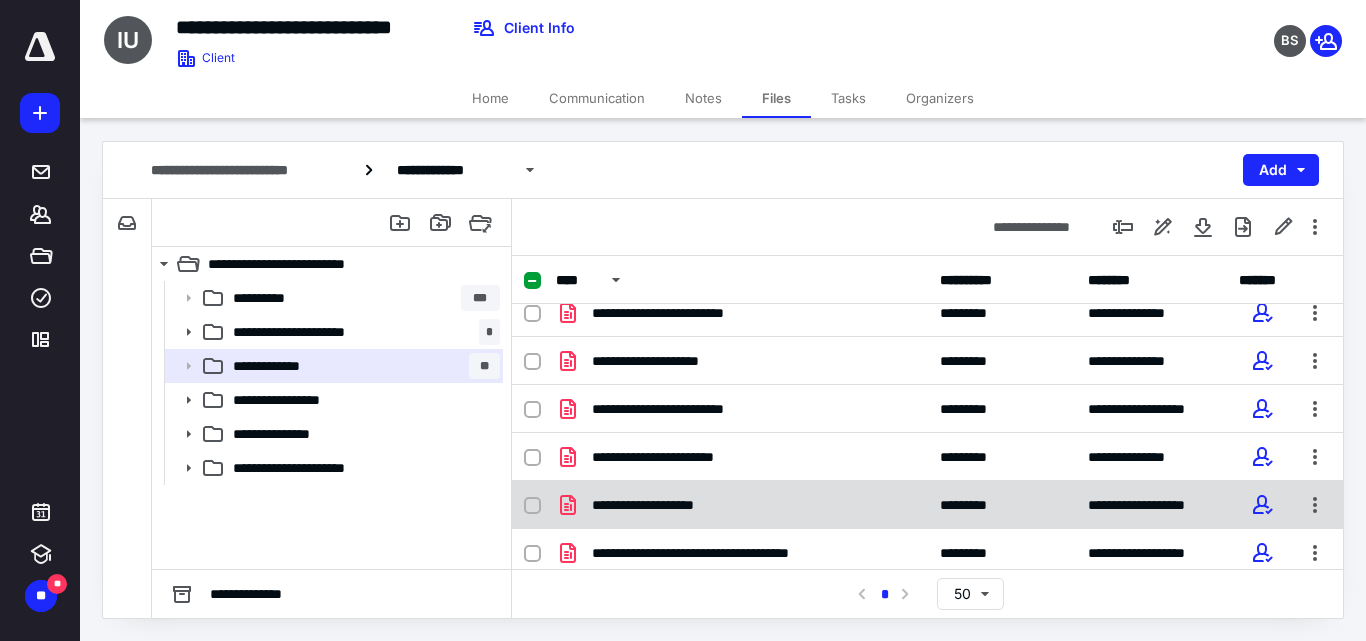 scroll, scrollTop: 979, scrollLeft: 0, axis: vertical 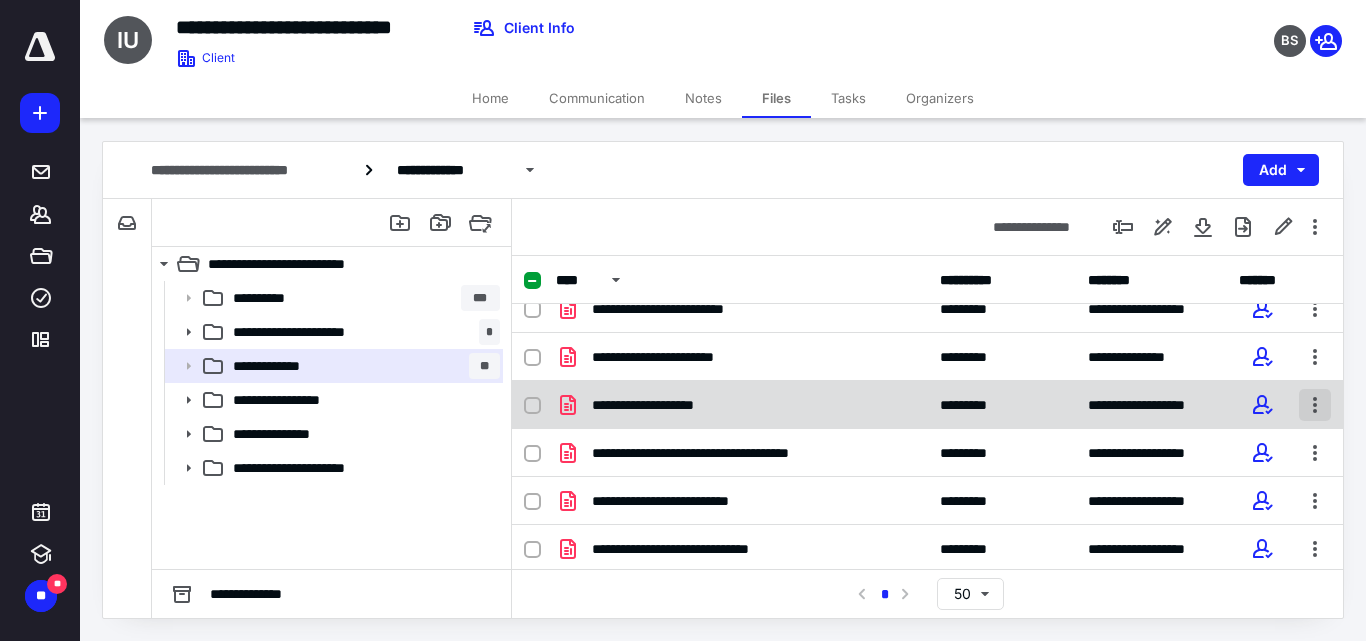 click at bounding box center (1315, 405) 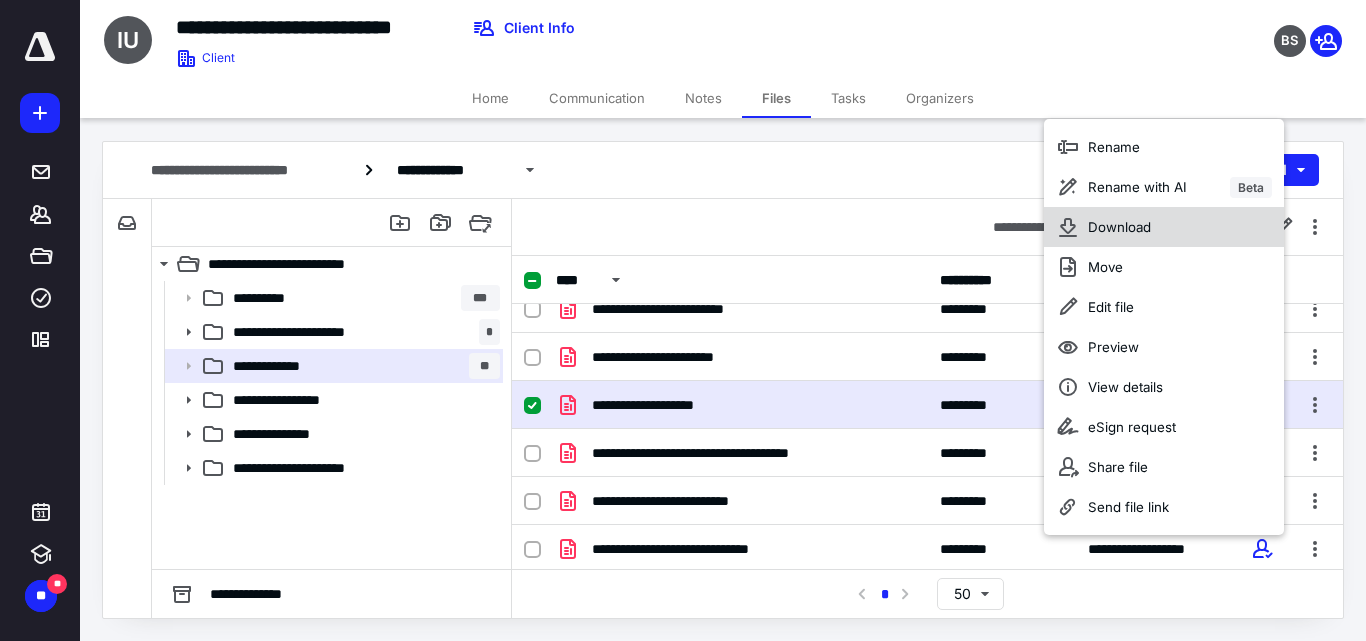 click on "Download" at bounding box center [1119, 227] 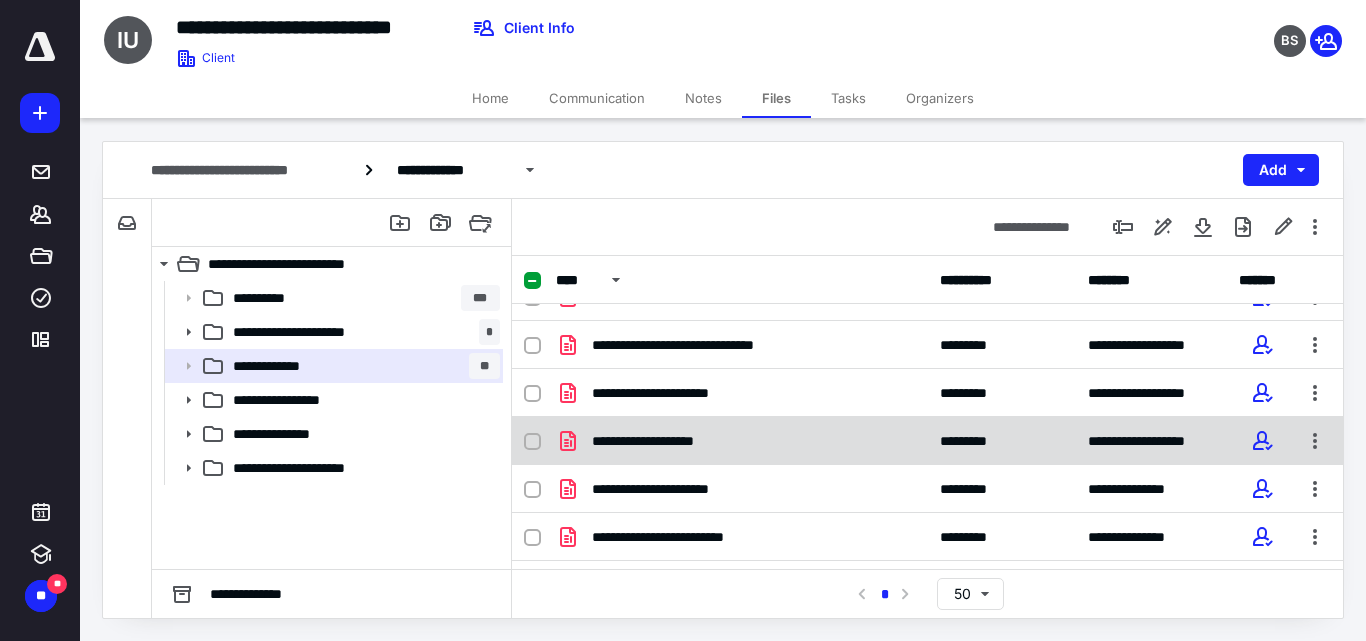 scroll, scrollTop: 0, scrollLeft: 0, axis: both 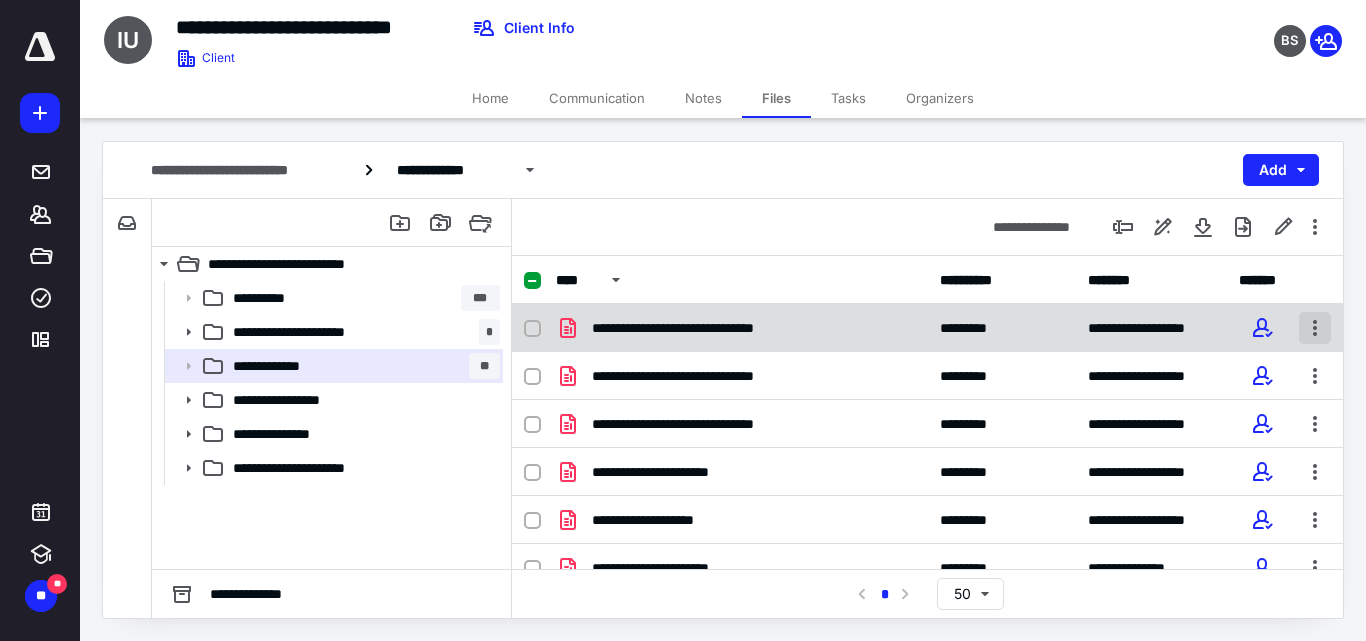 click at bounding box center (1315, 328) 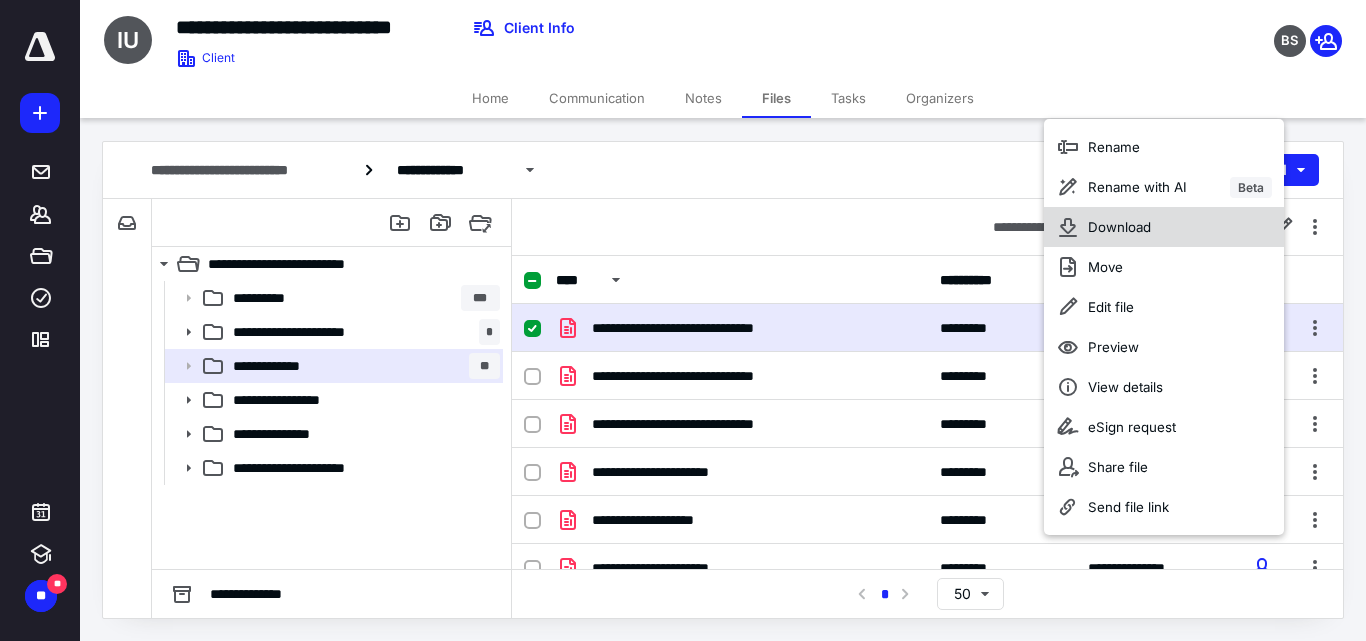 click on "Download" at bounding box center (1164, 227) 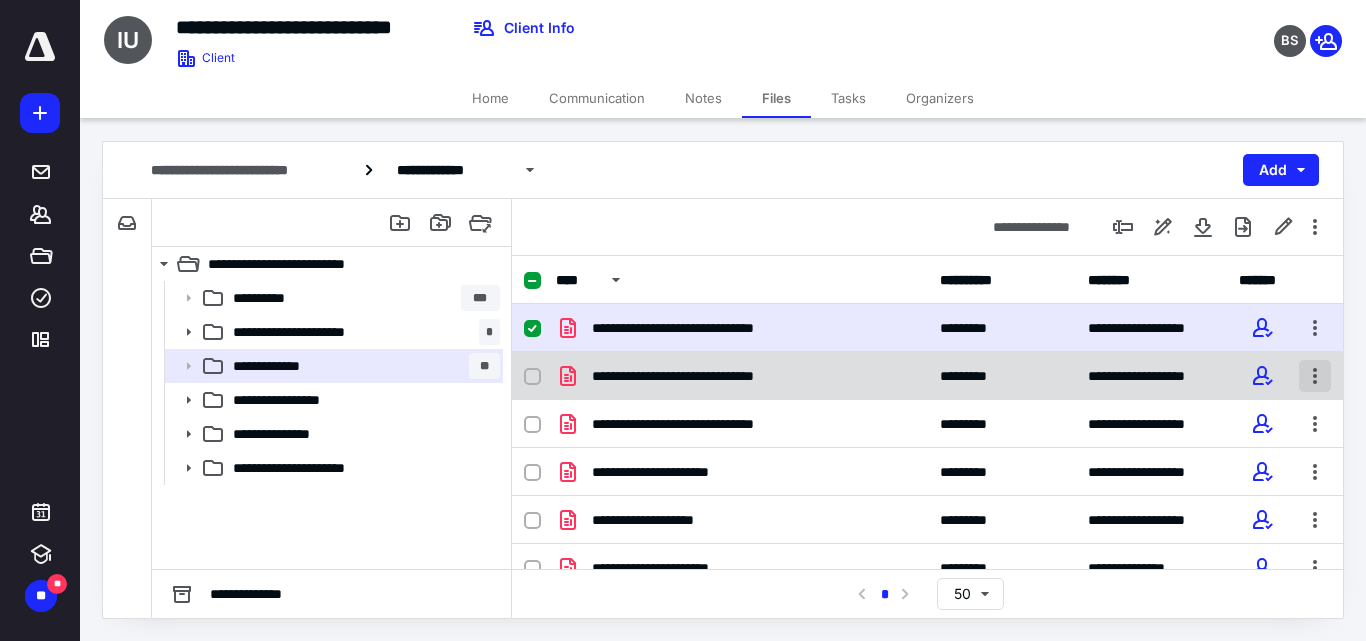 click at bounding box center (1315, 376) 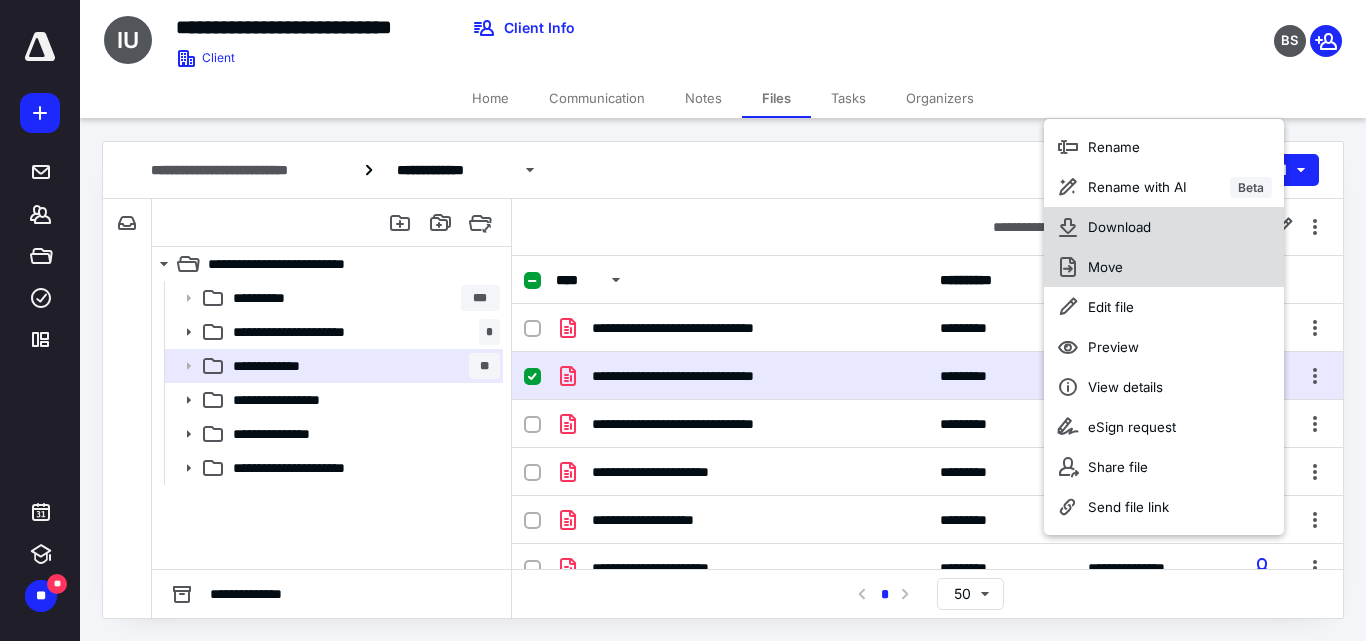 drag, startPoint x: 1154, startPoint y: 231, endPoint x: 1178, endPoint y: 267, distance: 43.266617 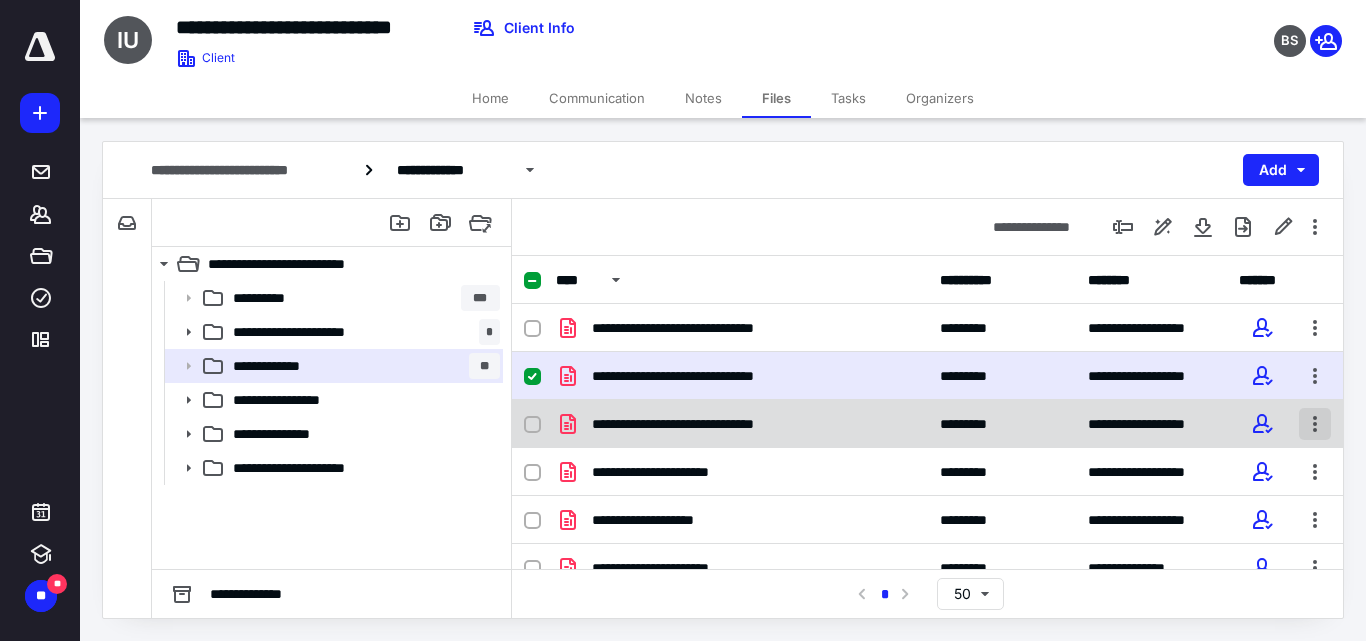 click at bounding box center (1315, 424) 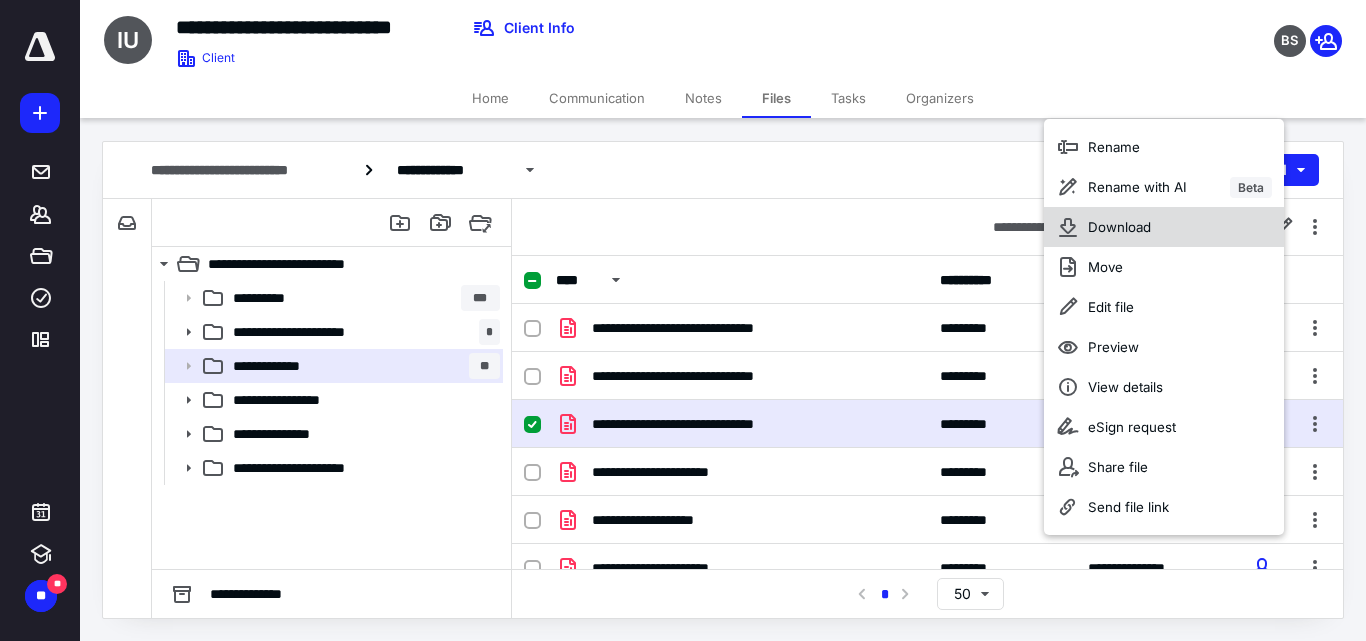 click on "Download" at bounding box center (1164, 227) 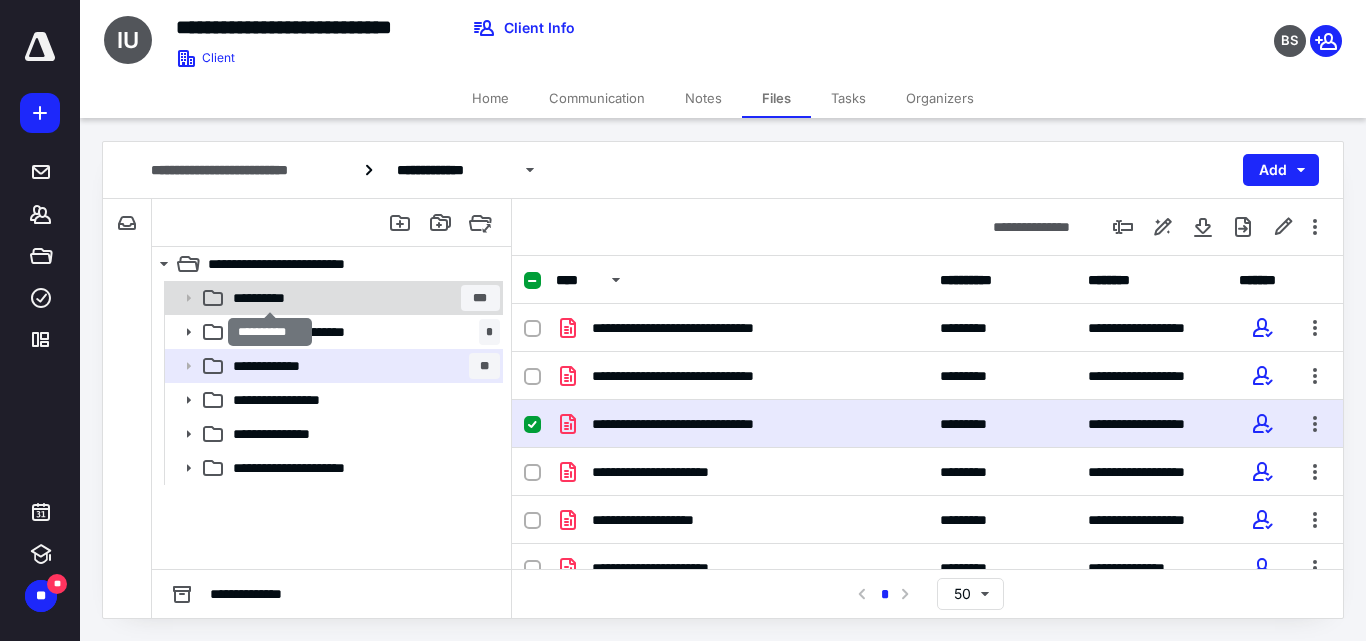 click on "**********" at bounding box center (269, 298) 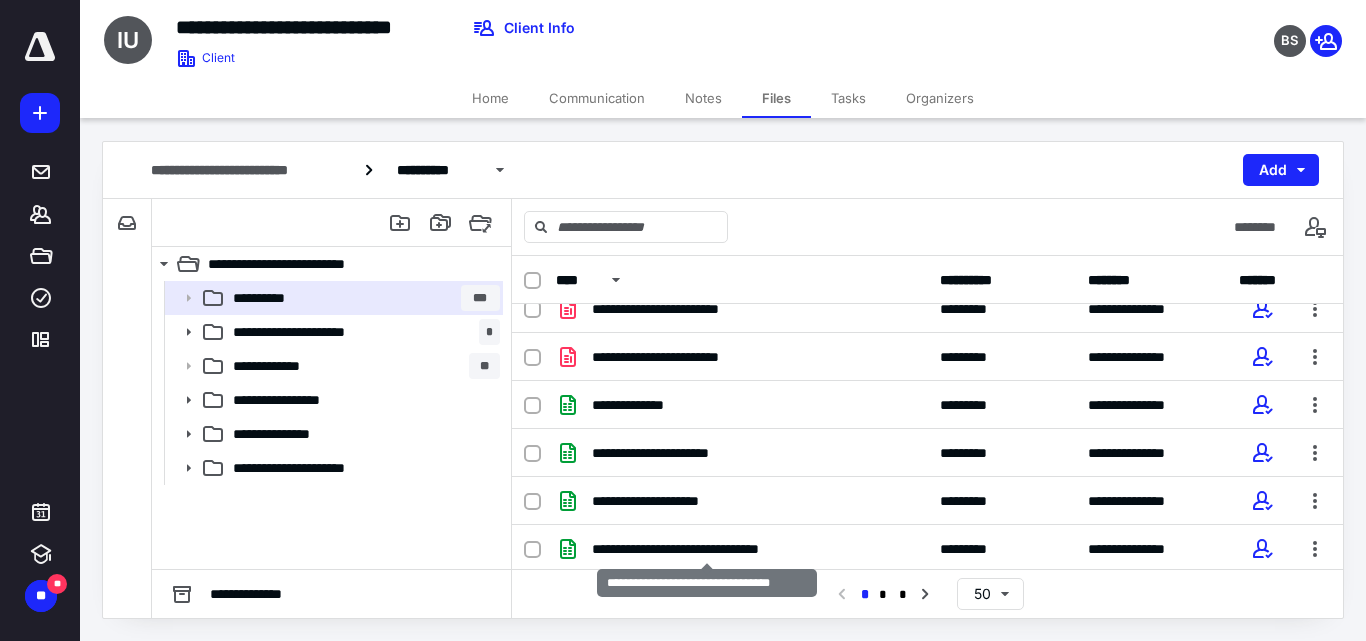 scroll, scrollTop: 2135, scrollLeft: 0, axis: vertical 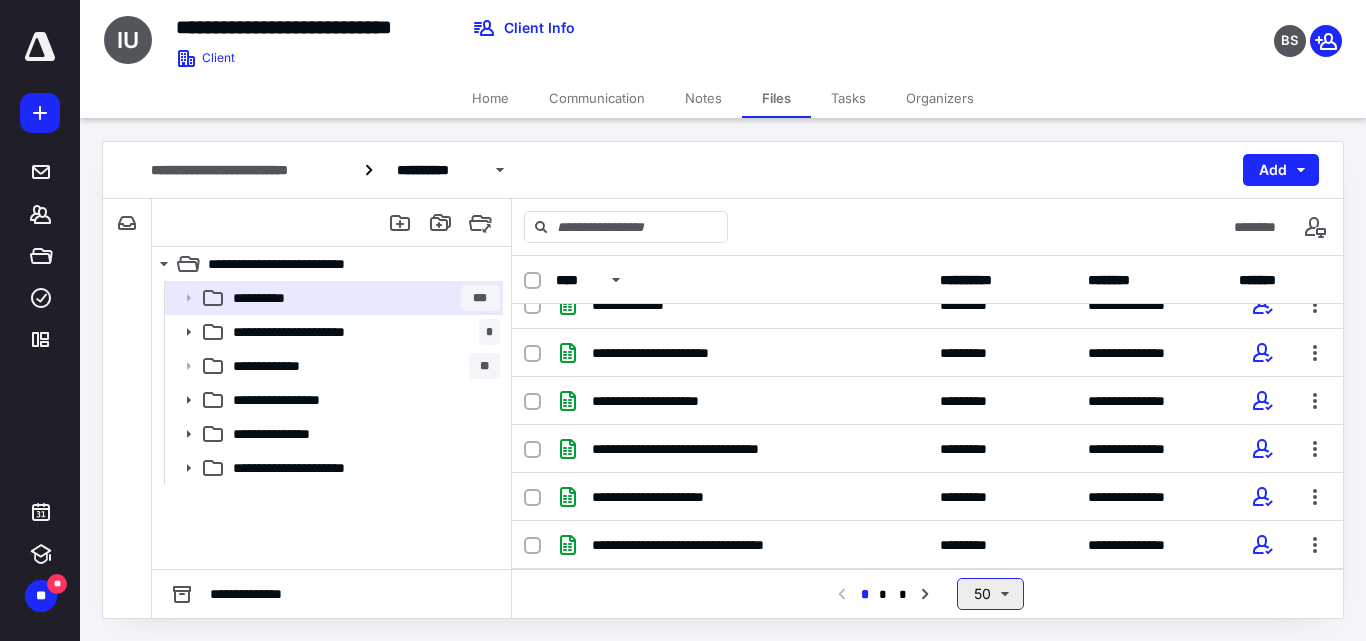 click on "50" at bounding box center (990, 594) 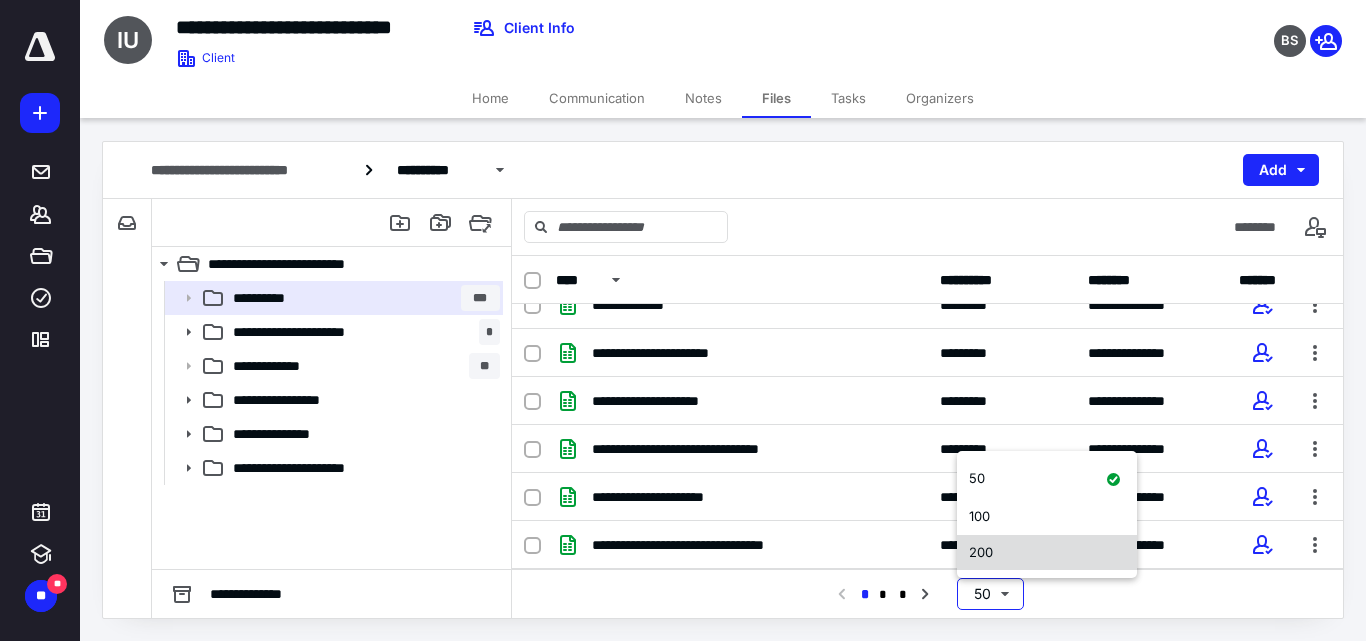 click on "200" at bounding box center (981, 552) 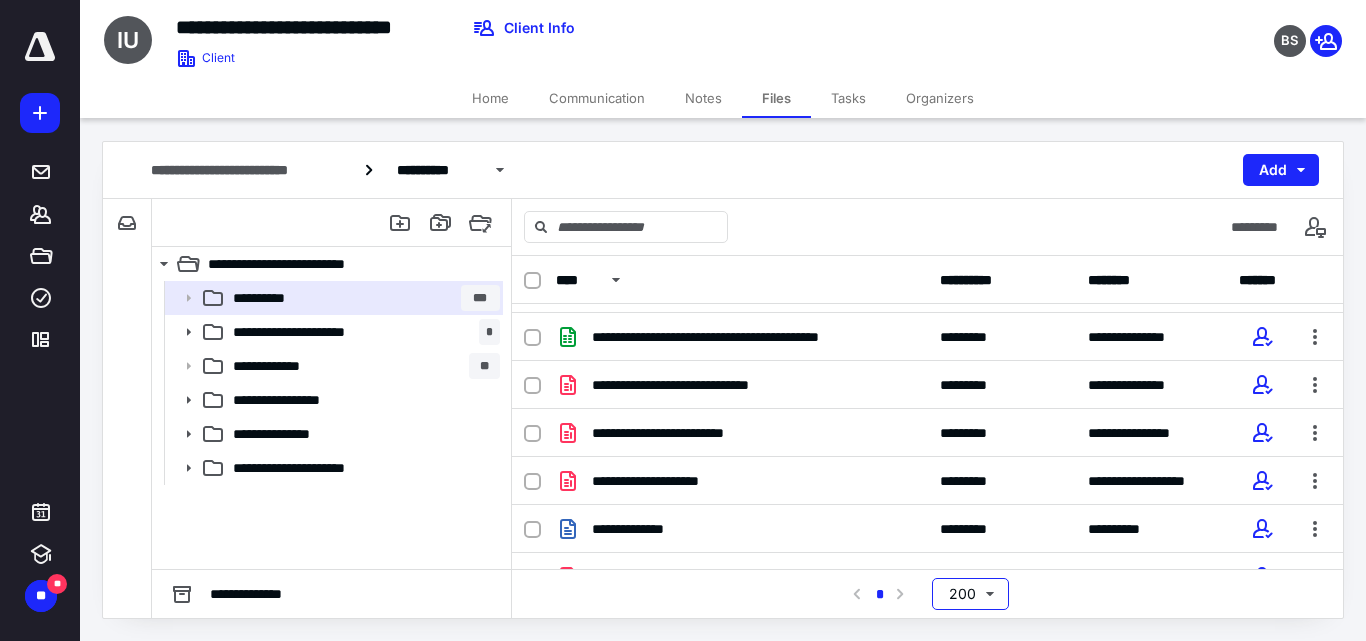 scroll, scrollTop: 3683, scrollLeft: 0, axis: vertical 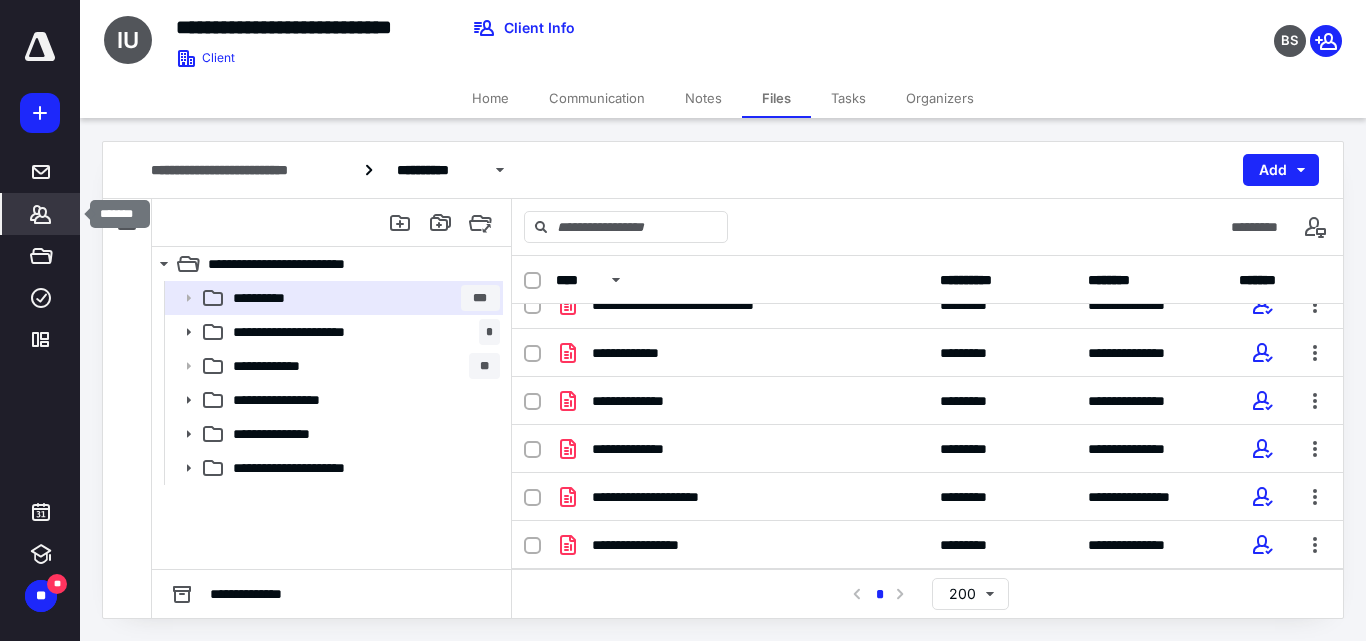 click 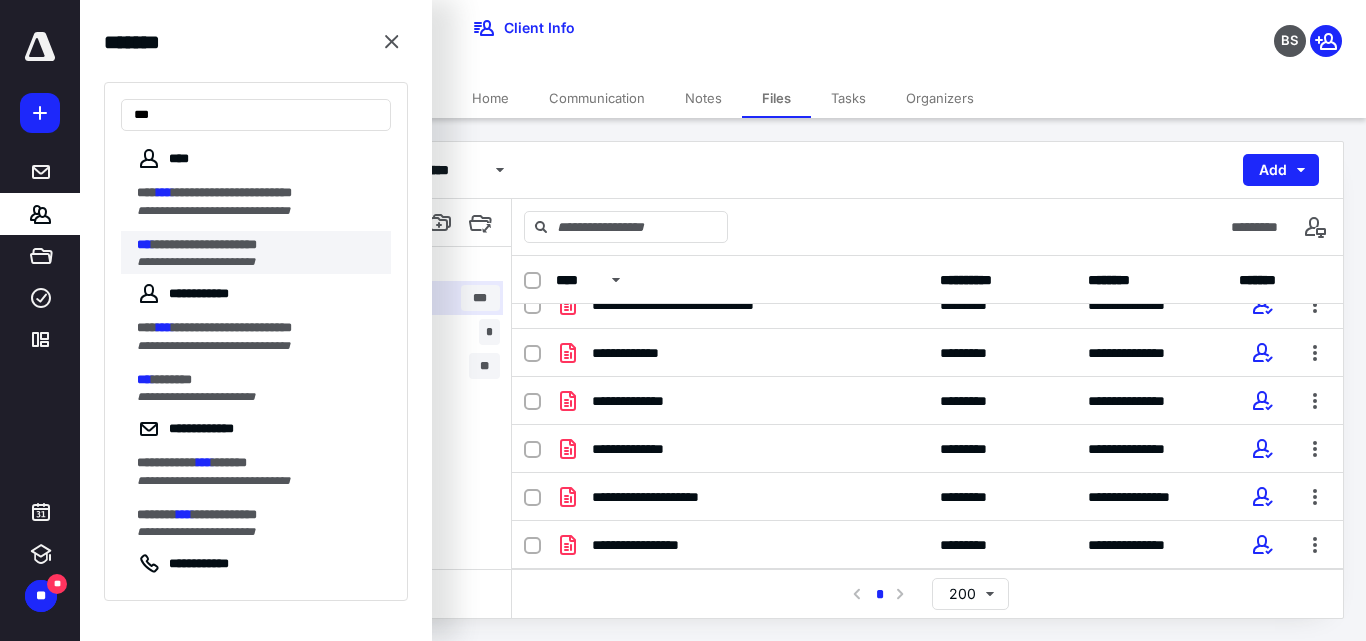 type on "***" 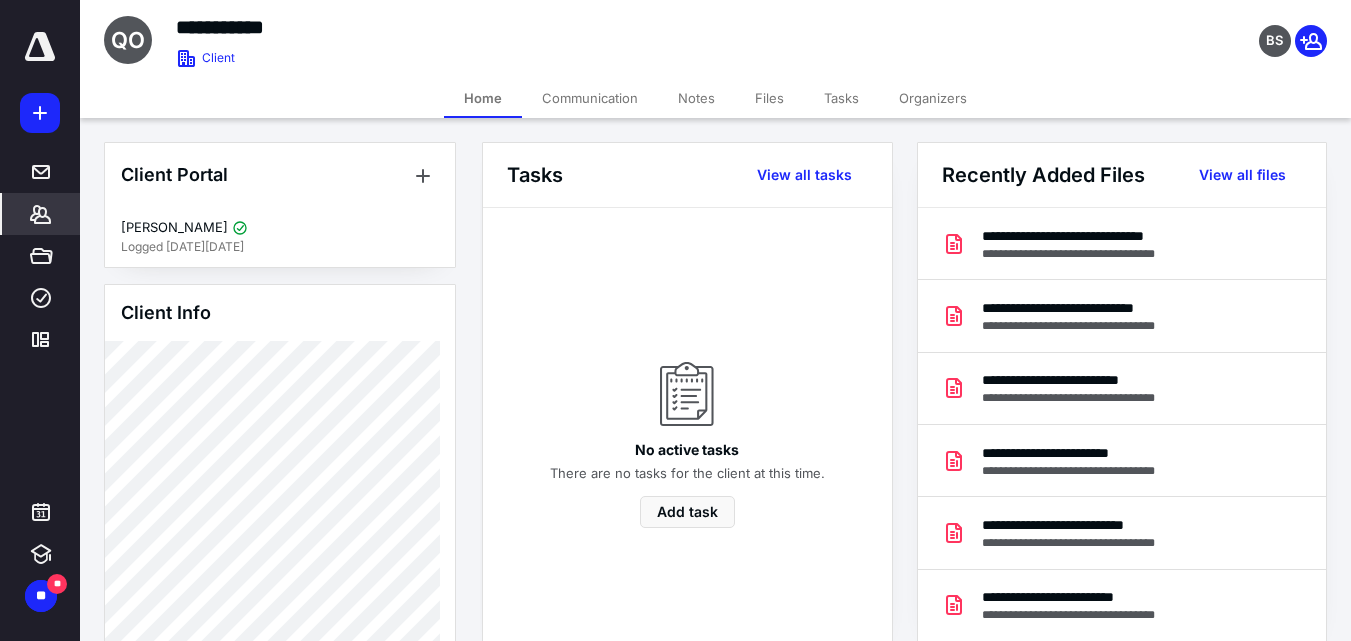 click on "Files" at bounding box center (769, 98) 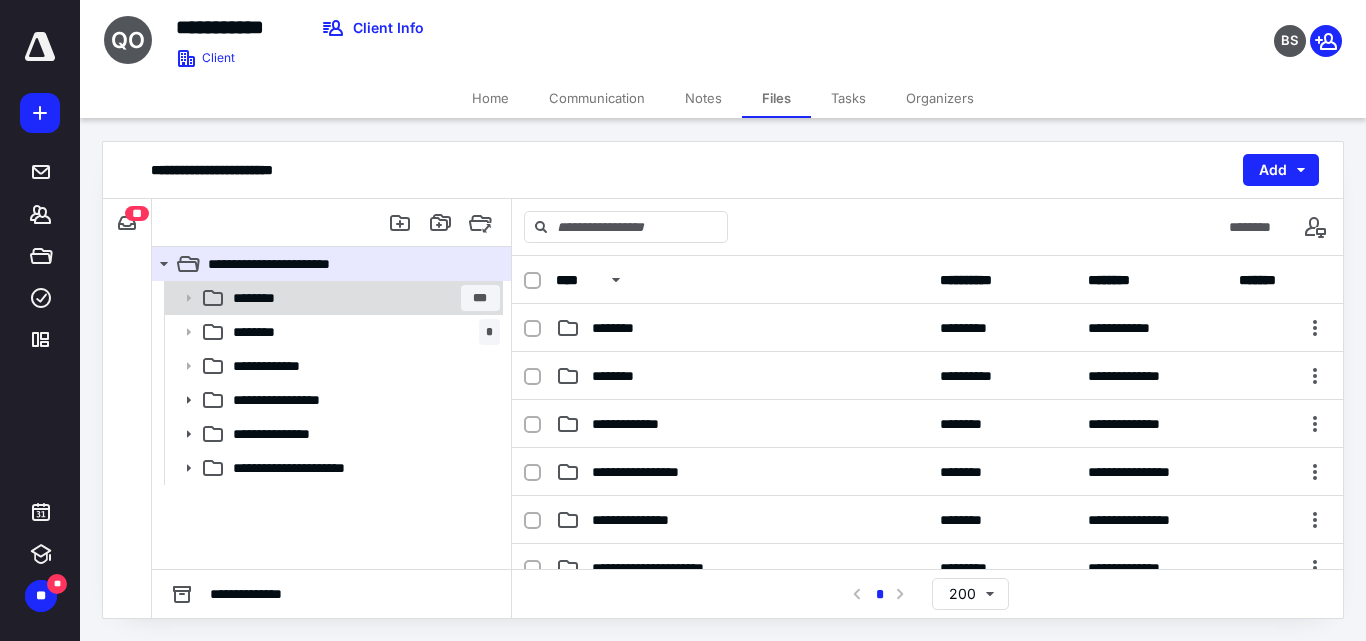 click on "******** ***" at bounding box center (362, 298) 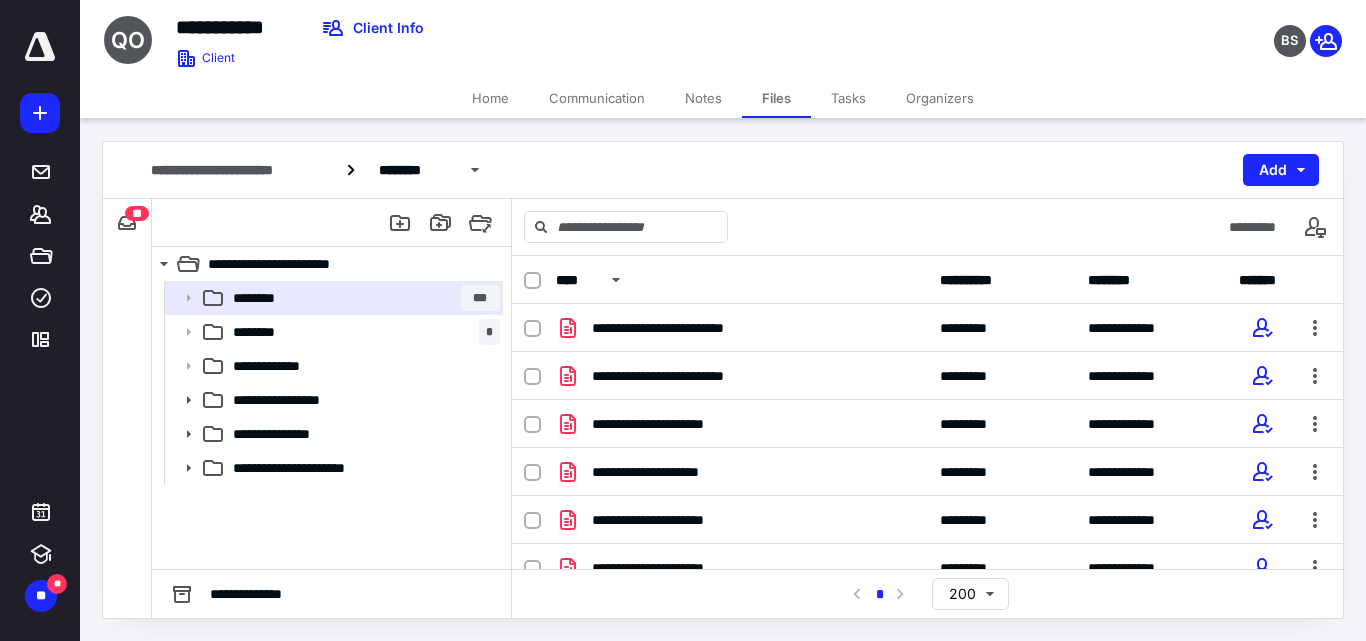 scroll, scrollTop: 1300, scrollLeft: 0, axis: vertical 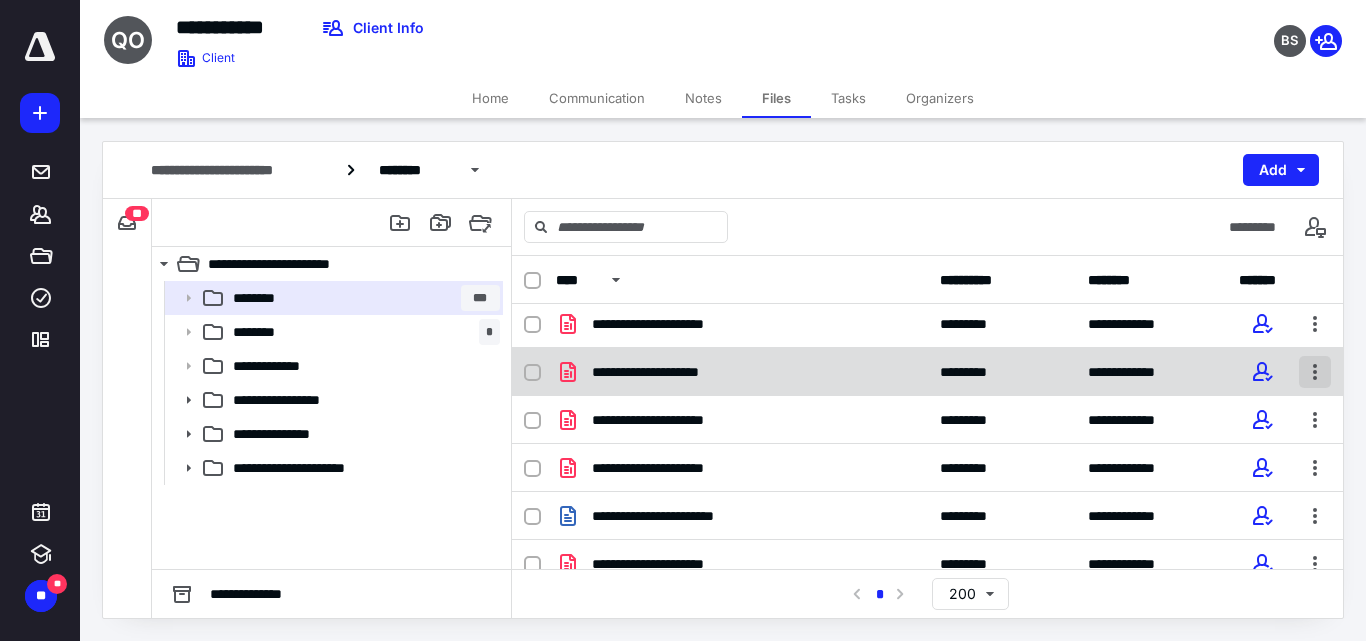 click at bounding box center (1315, 372) 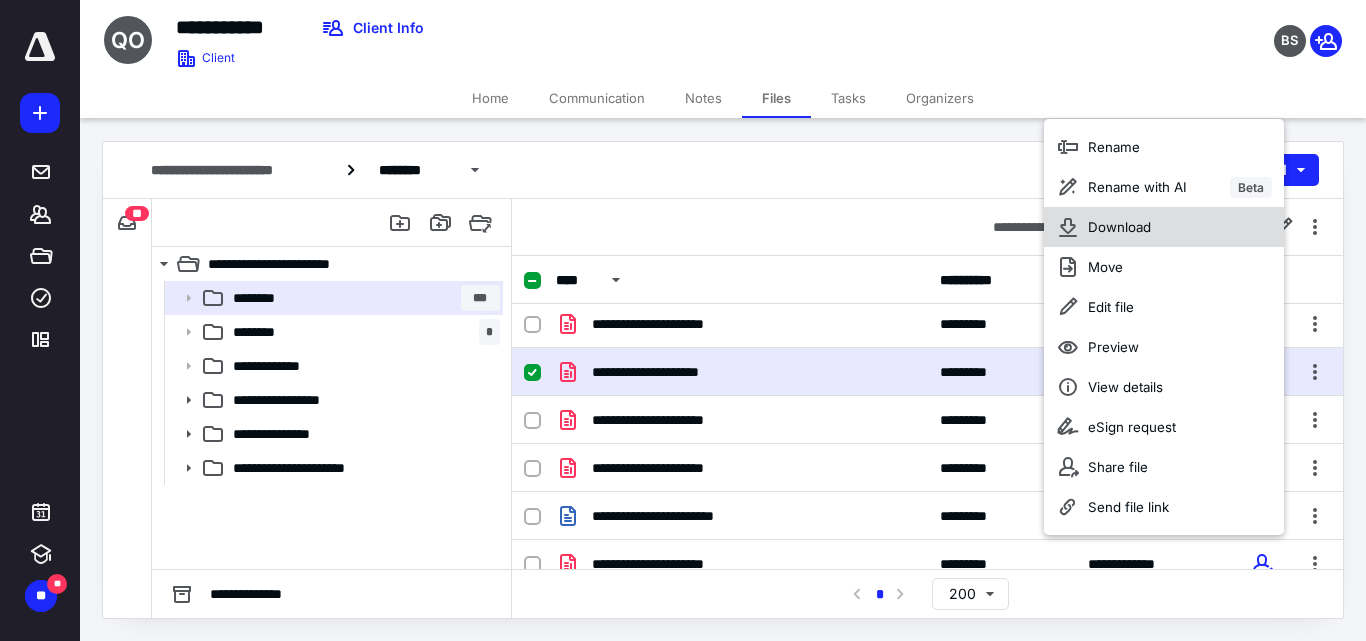click on "Download" at bounding box center (1119, 227) 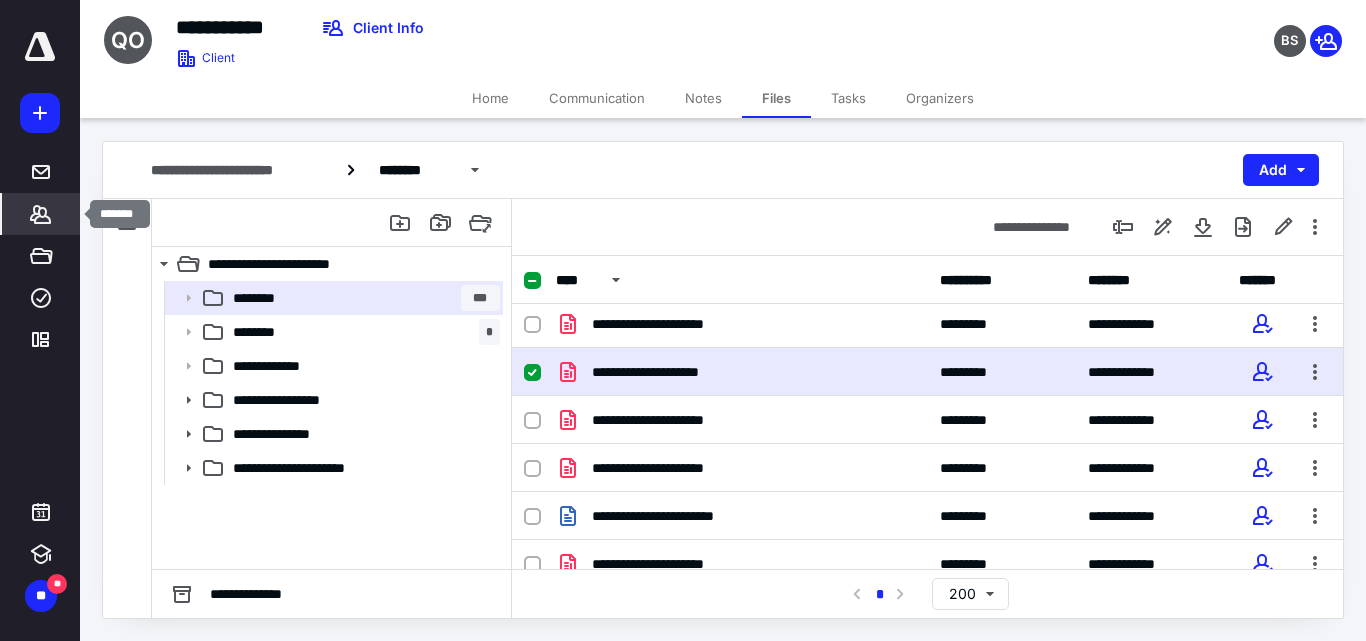 click 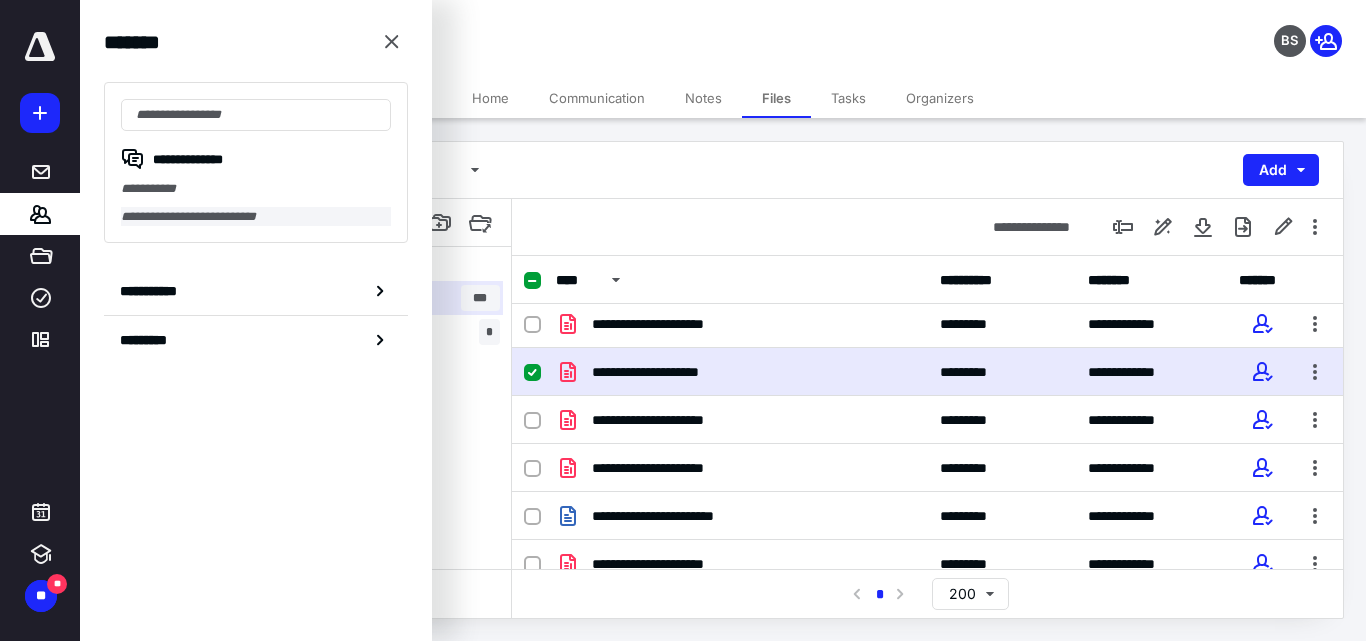 click on "**********" at bounding box center (256, 217) 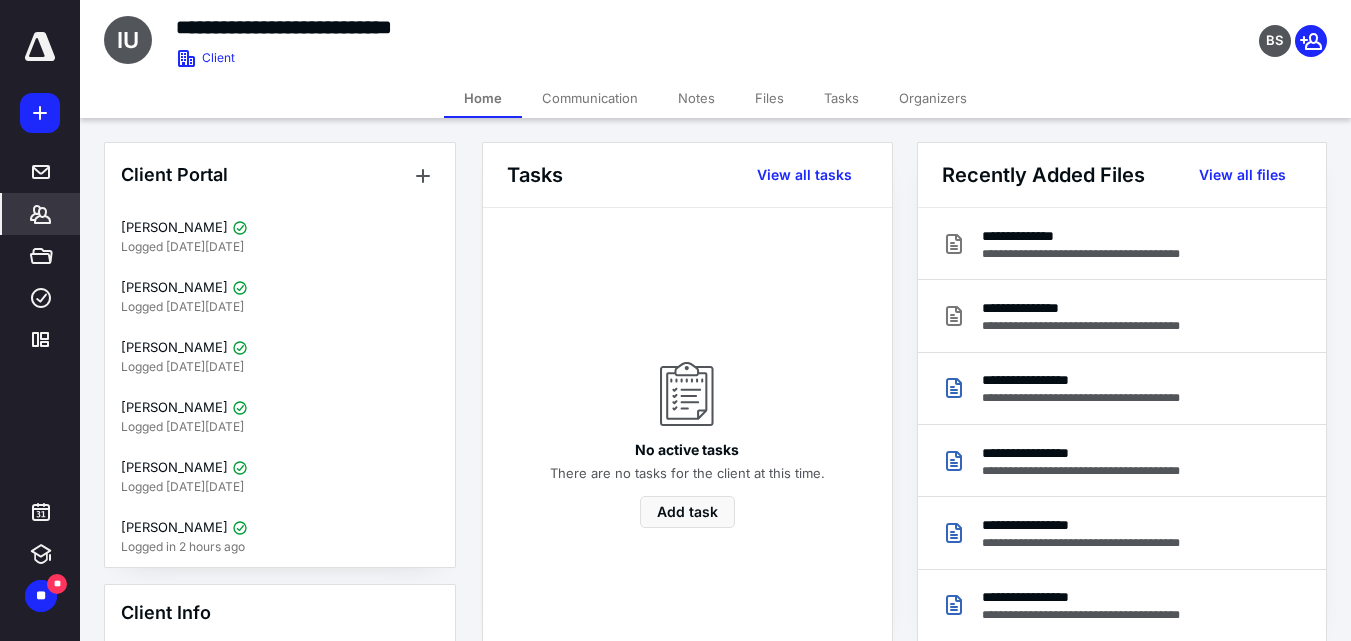 click on "Files" at bounding box center (769, 98) 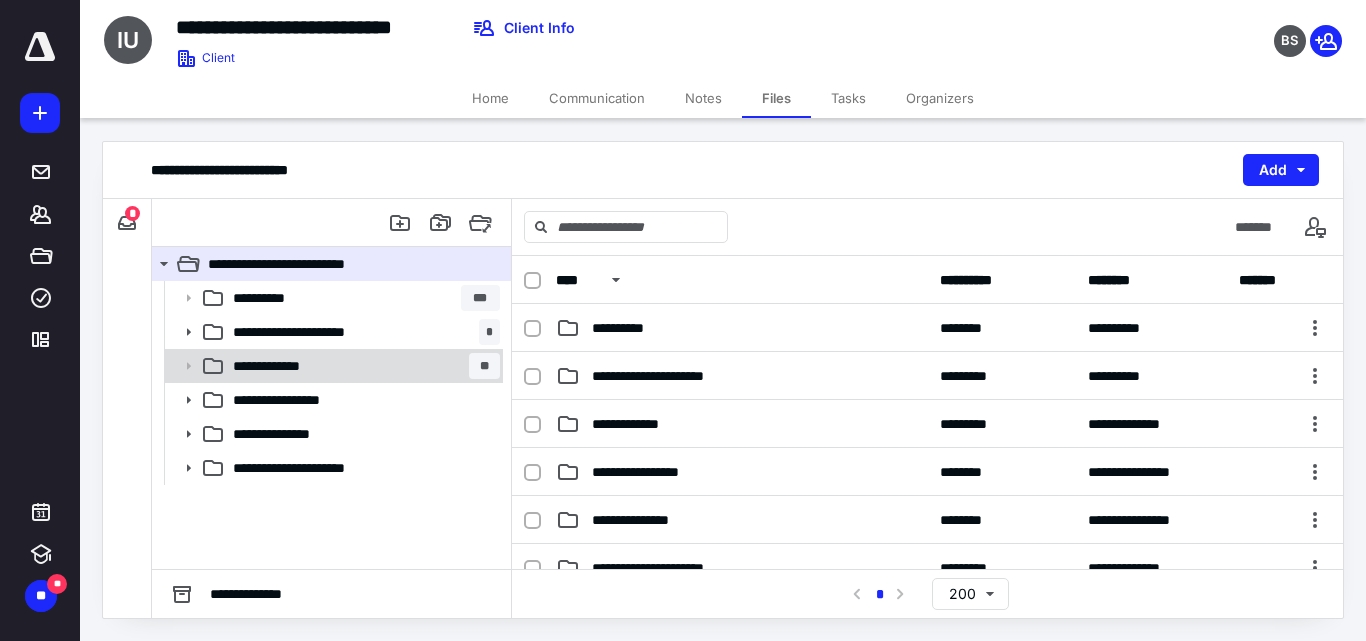 click on "**********" at bounding box center [362, 366] 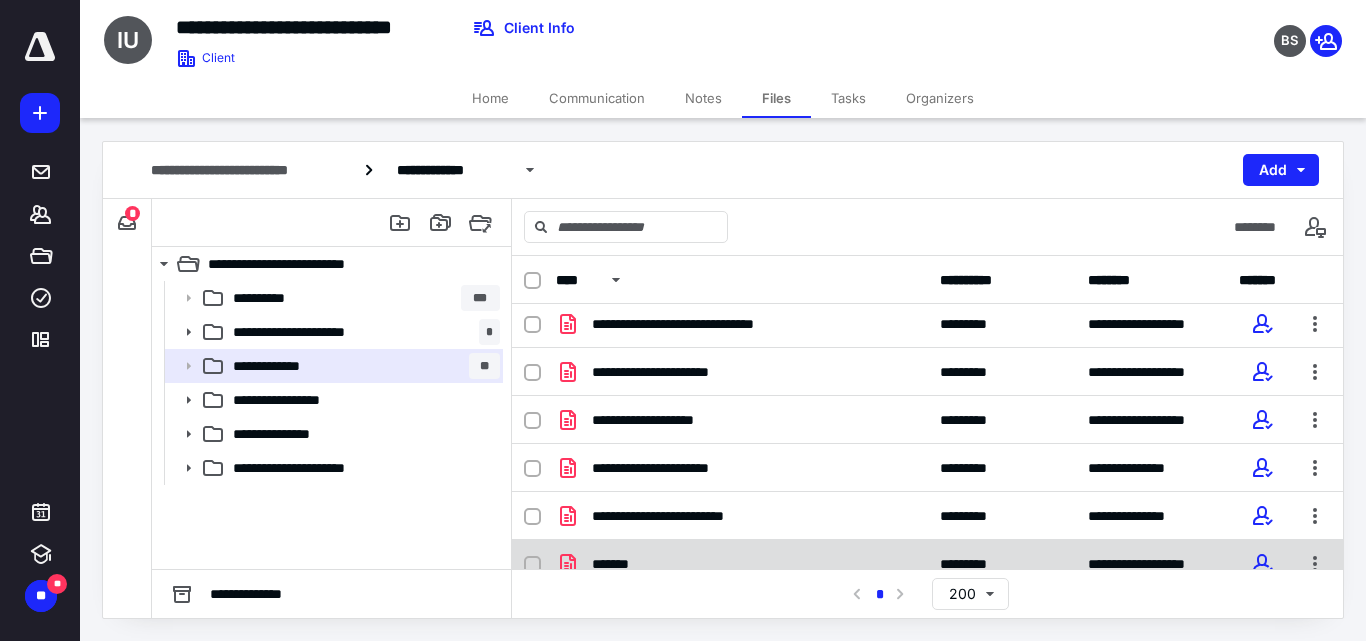 scroll, scrollTop: 200, scrollLeft: 0, axis: vertical 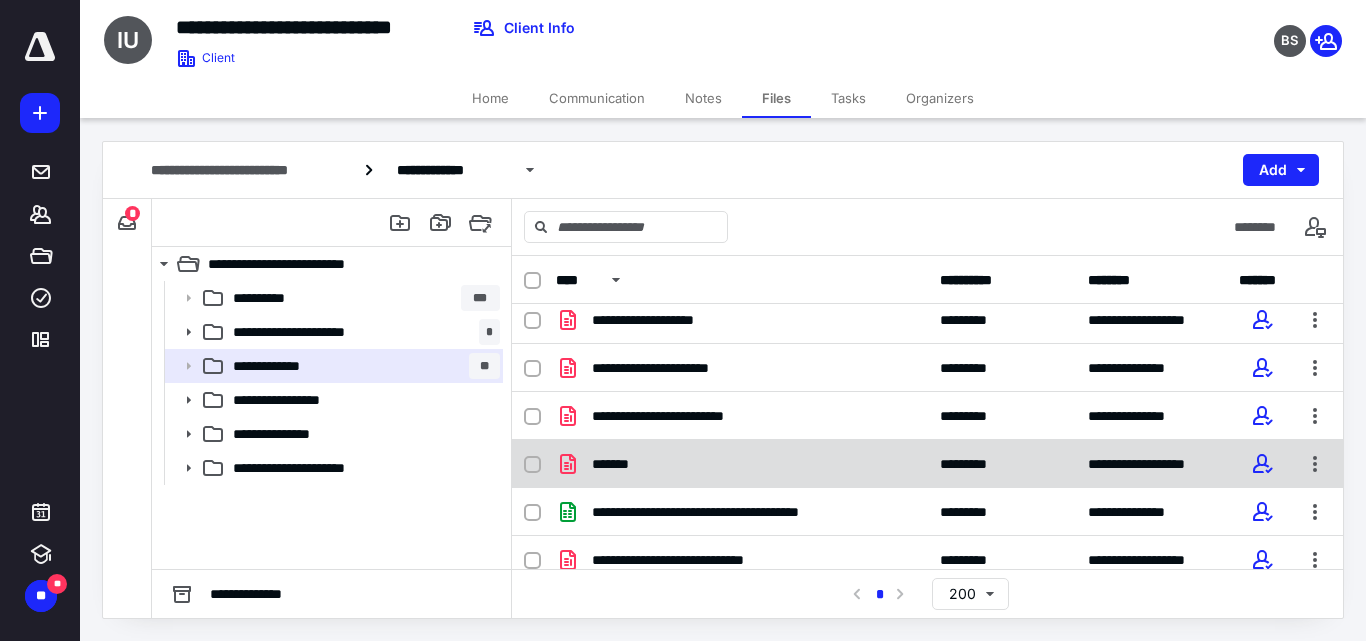 click at bounding box center (1315, 464) 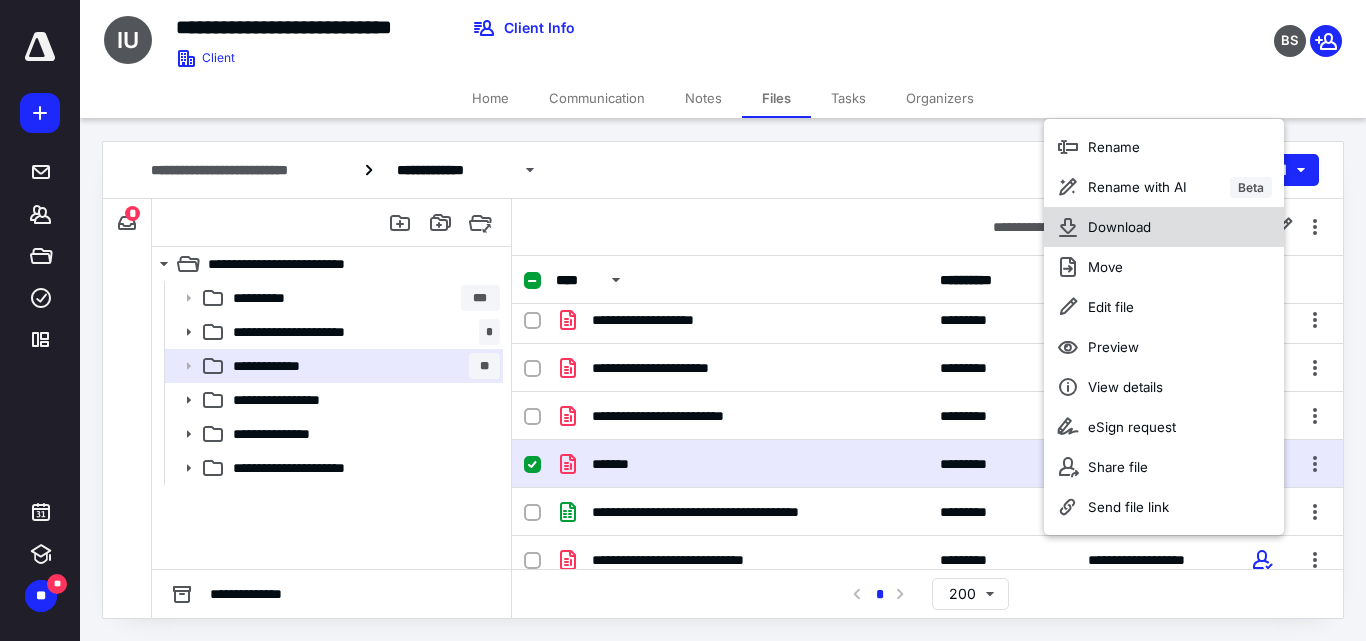 click on "Download" at bounding box center [1119, 227] 